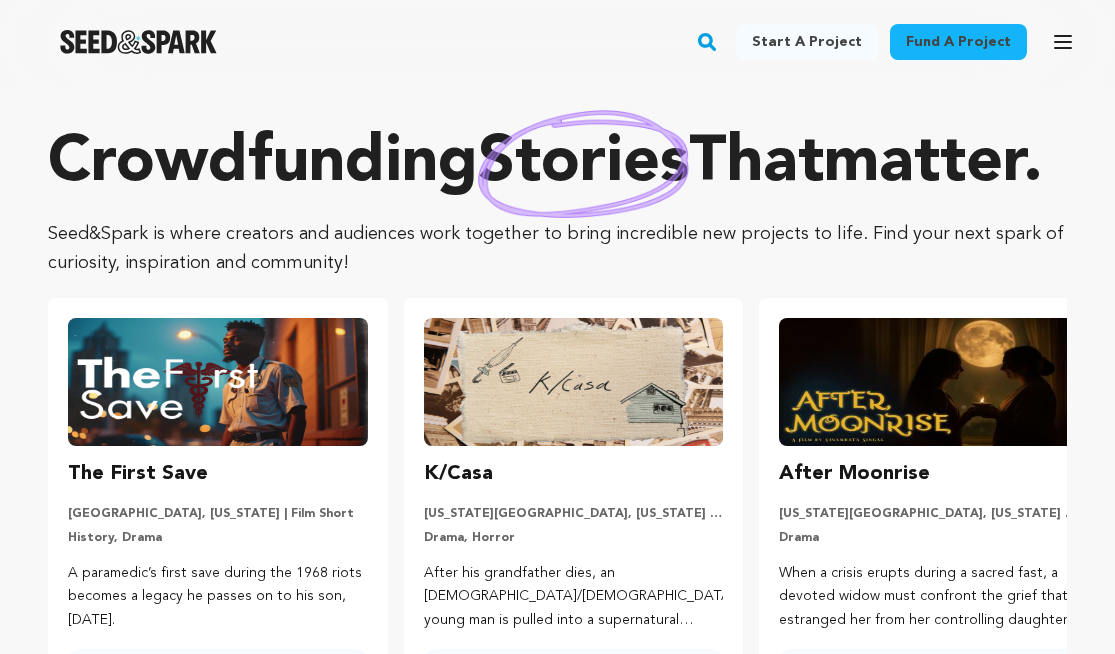 scroll, scrollTop: 0, scrollLeft: 0, axis: both 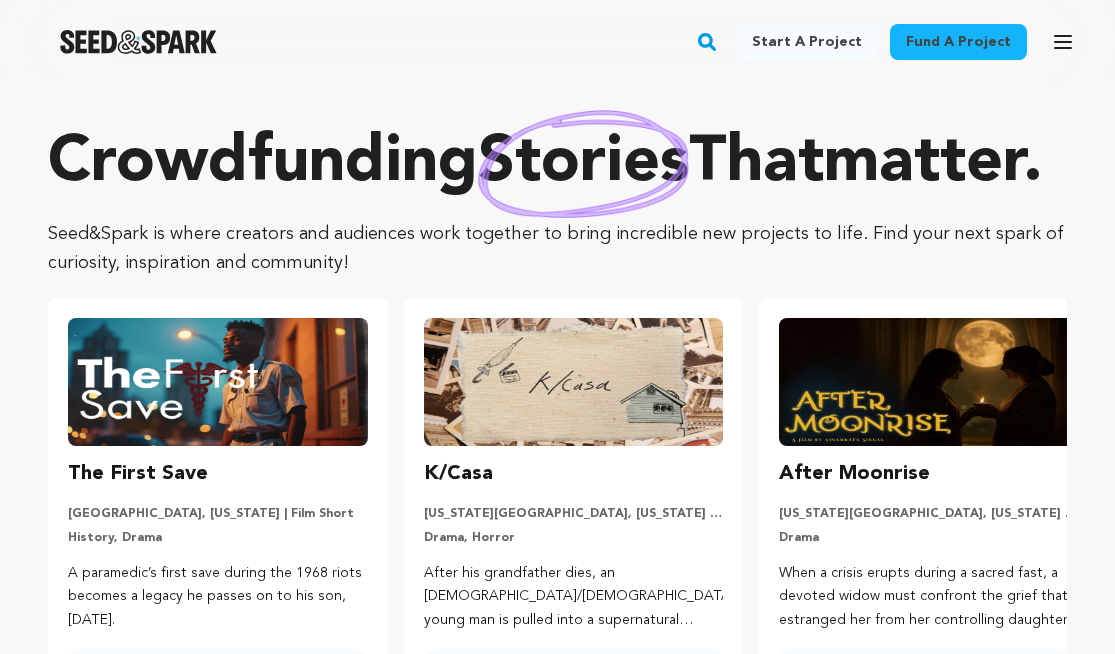 click on "Start a project" at bounding box center [807, 42] 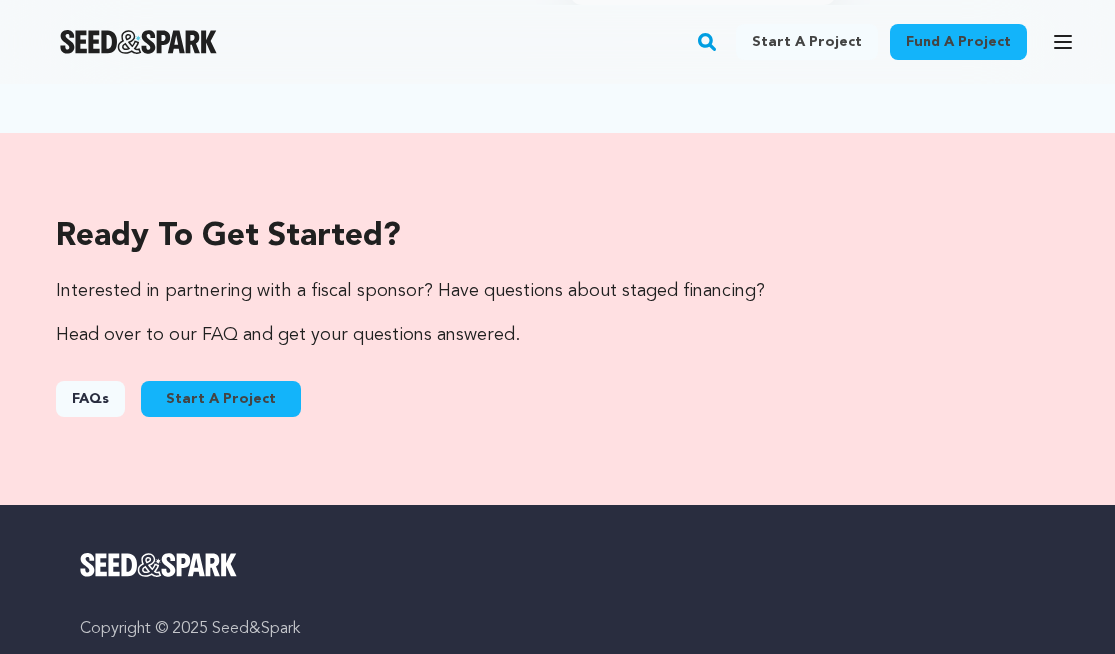 scroll, scrollTop: 2803, scrollLeft: 0, axis: vertical 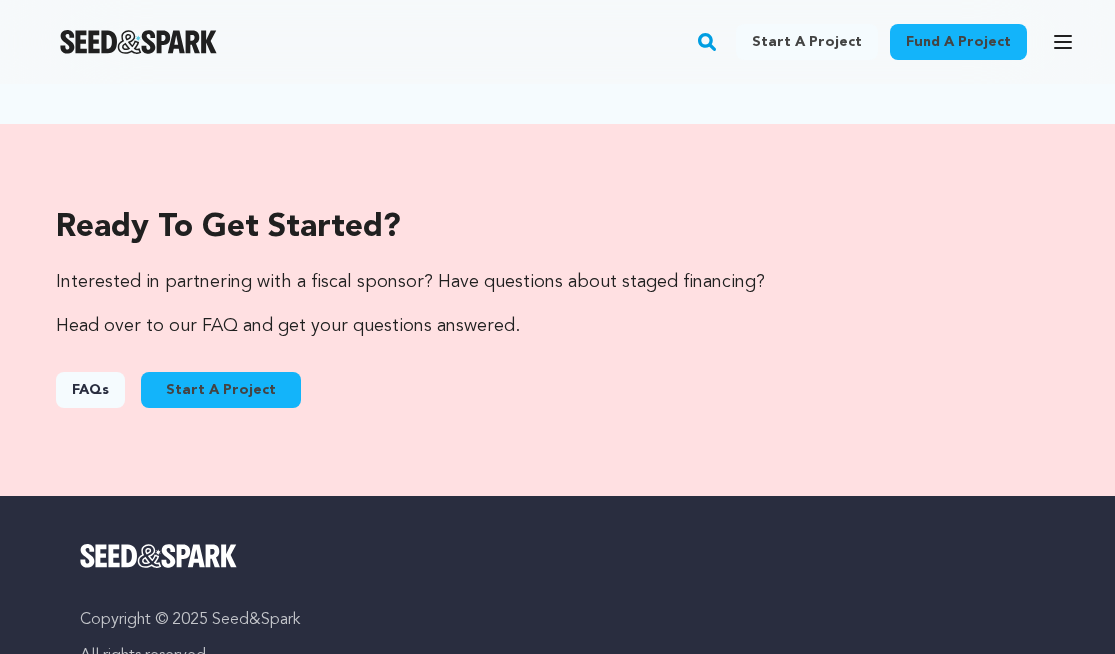click on "Start A Project" at bounding box center (221, 390) 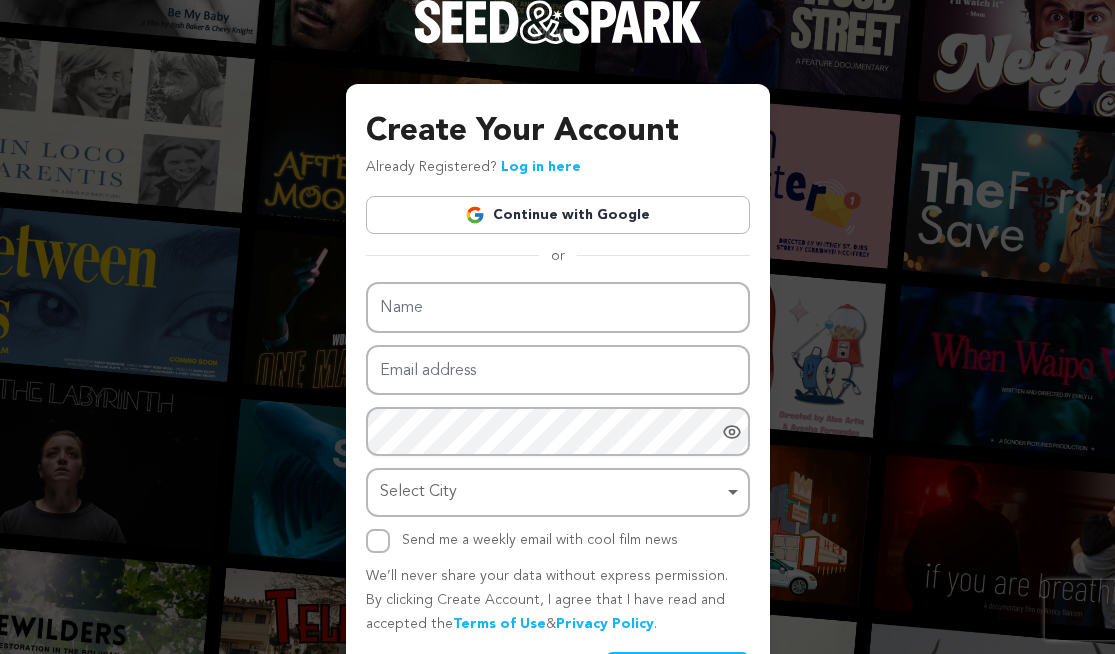 scroll, scrollTop: 0, scrollLeft: 0, axis: both 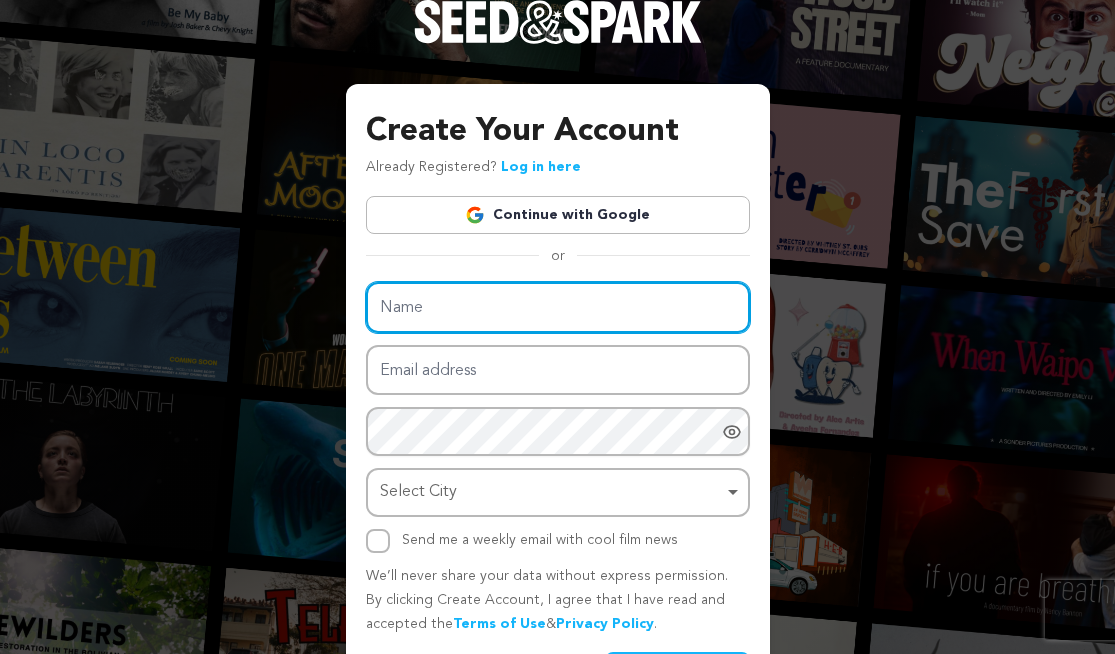 click on "Name" at bounding box center [558, 307] 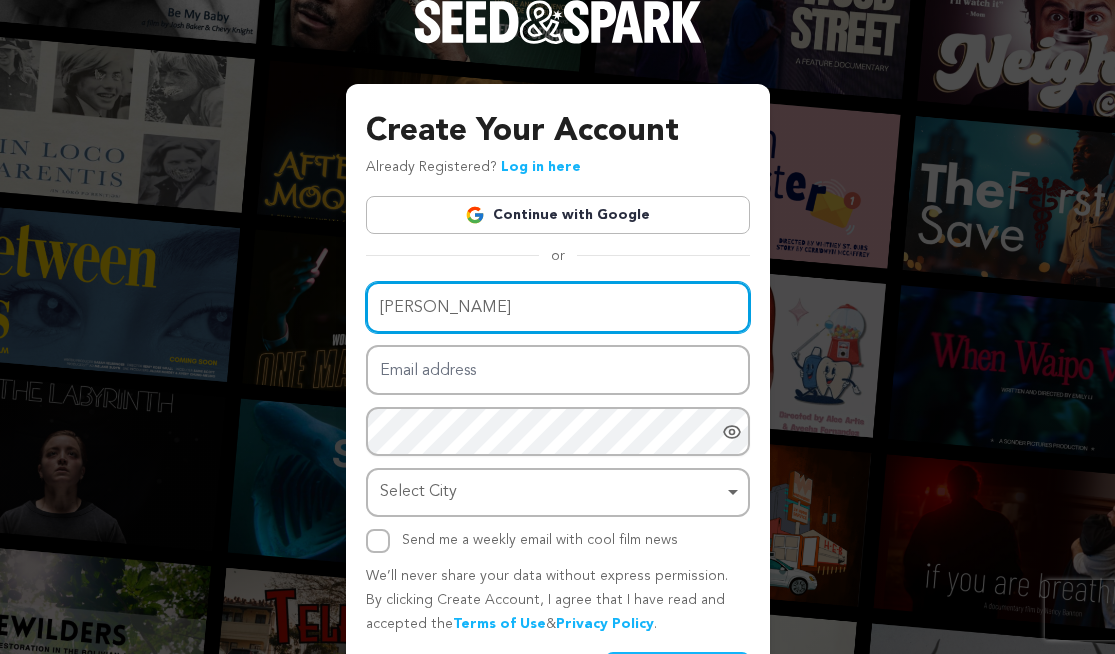 type on "Hayley Bensmiller" 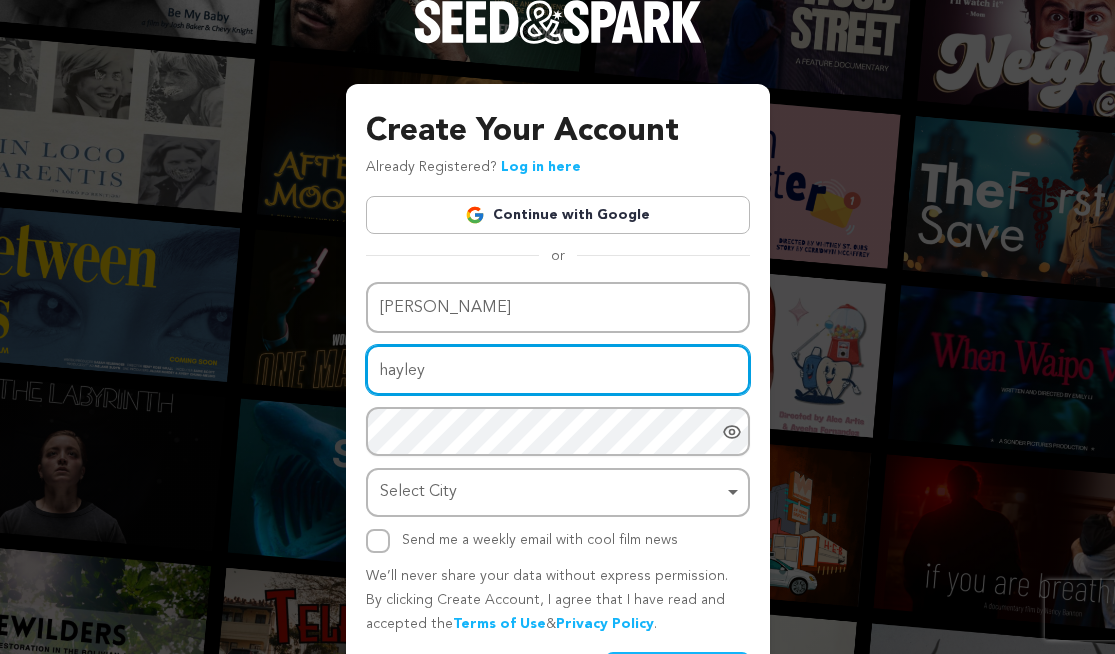 type on "hayley.bensmiller@gmail.com" 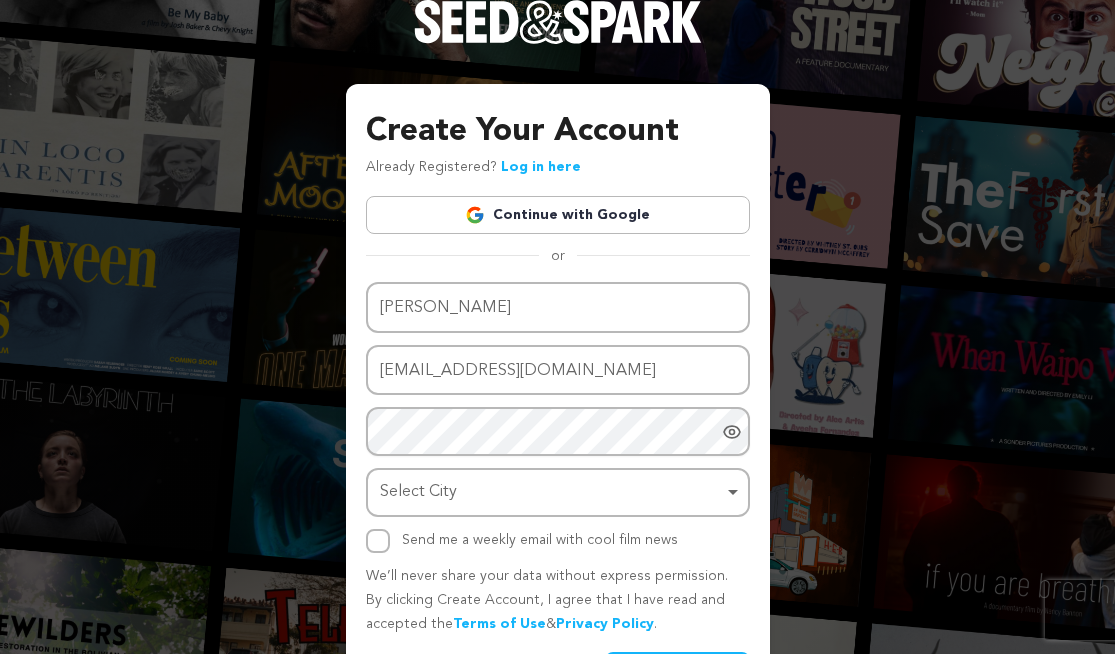 click on "Create Your Account
Already Registered?
Log in here
Continue with Google
or
eyJpdiI6IkZkaEgzN2xOUUpqVGF5bkV0RU9Ld2c9PSIsInZhbHVlIjoielNwa0traXhQdnRzZUFDVFp1TTcvZz09IiwibWFjIjoiZGQ1NzVmM2Q0NGRiMGQ0MDU2YzEwOTEzMGQ1NGFhMzg5MzdiMzA2YTNhZDVmY2UxNTM0MzUzNmQ1ZWY4MzhkMyIsInRhZyI6IiJ9" at bounding box center (557, 360) 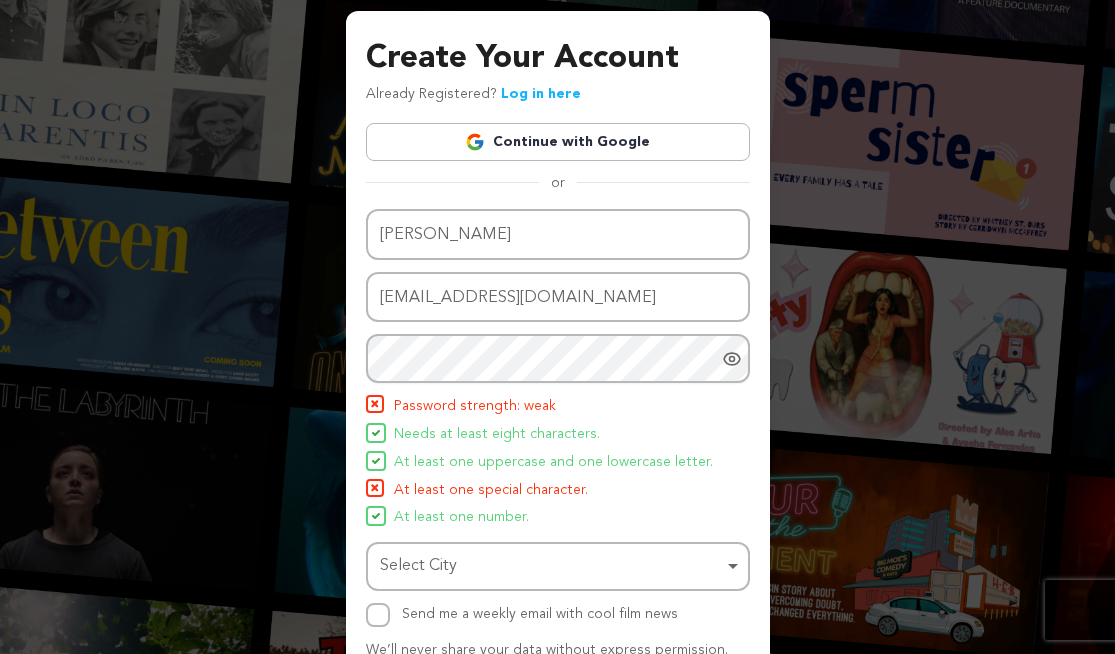 scroll, scrollTop: 75, scrollLeft: 0, axis: vertical 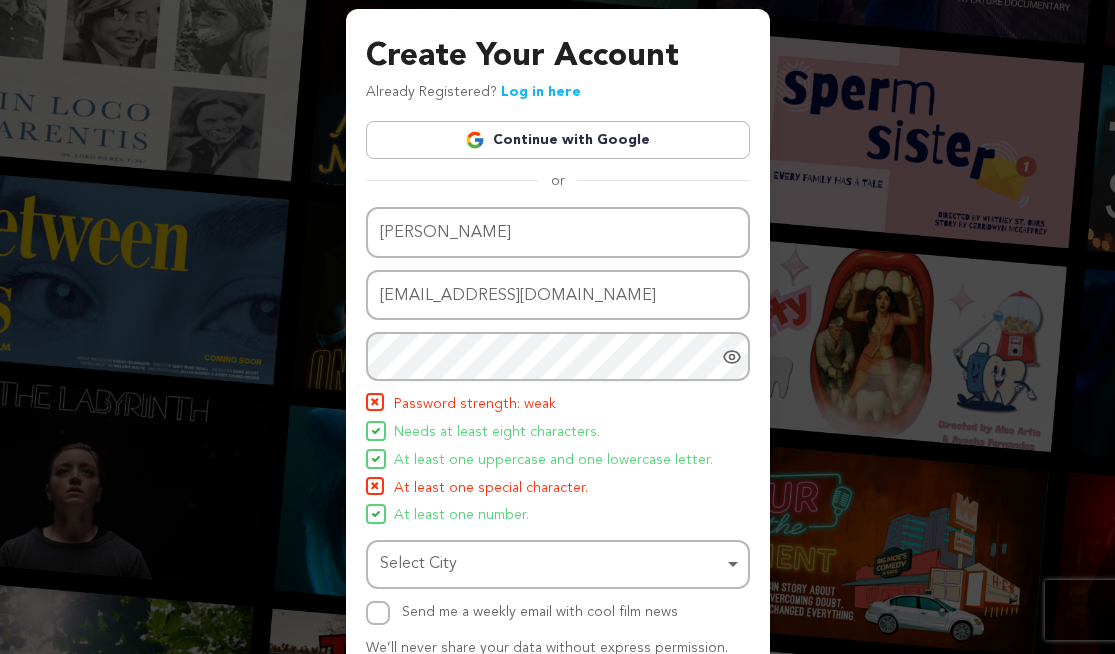 click 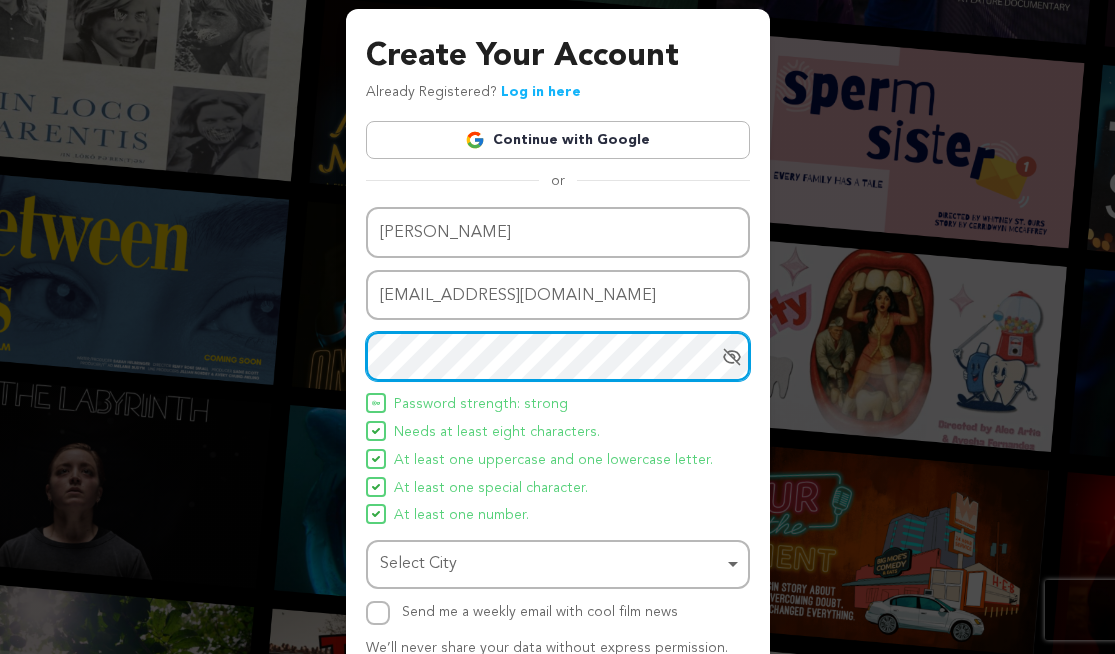 click on "Select City Remove item" at bounding box center (552, 564) 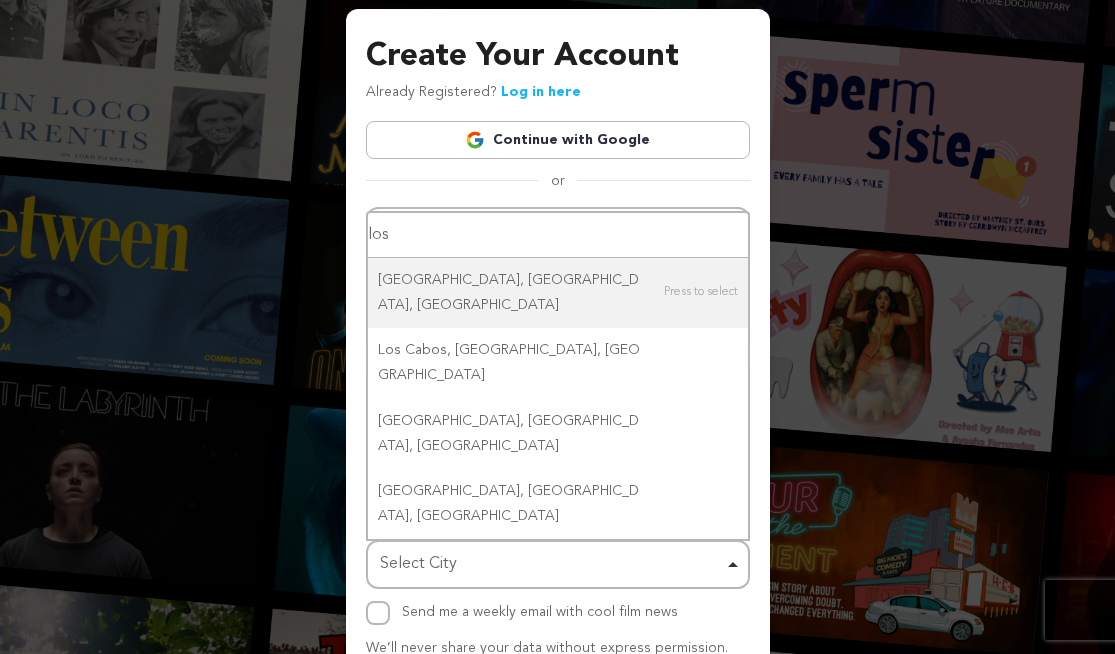 type on "los a" 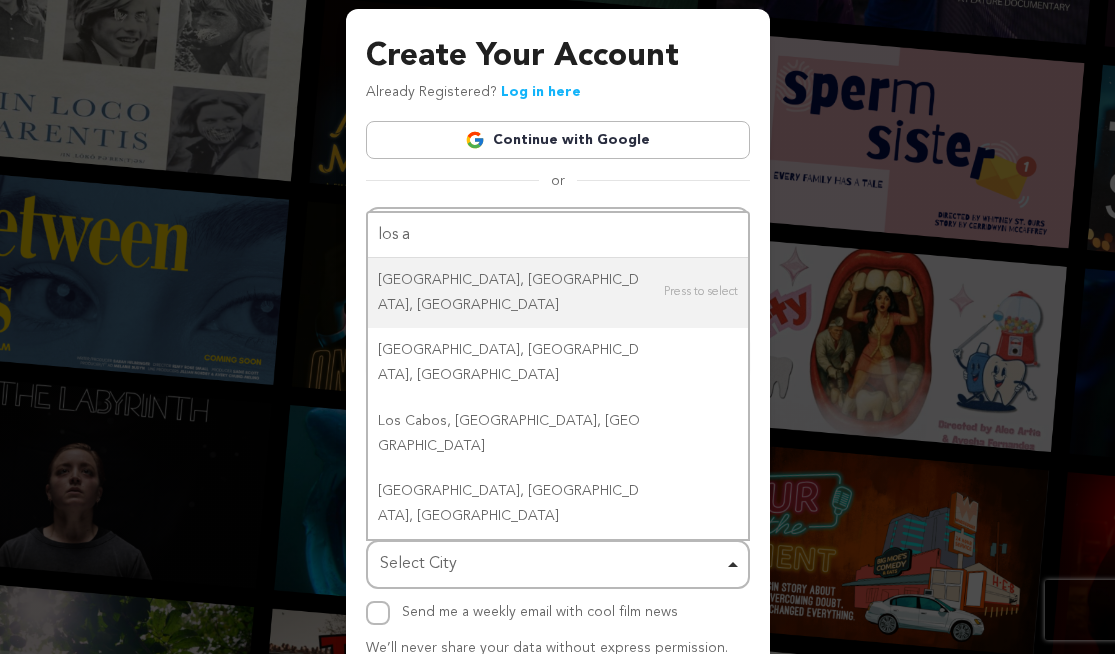 type 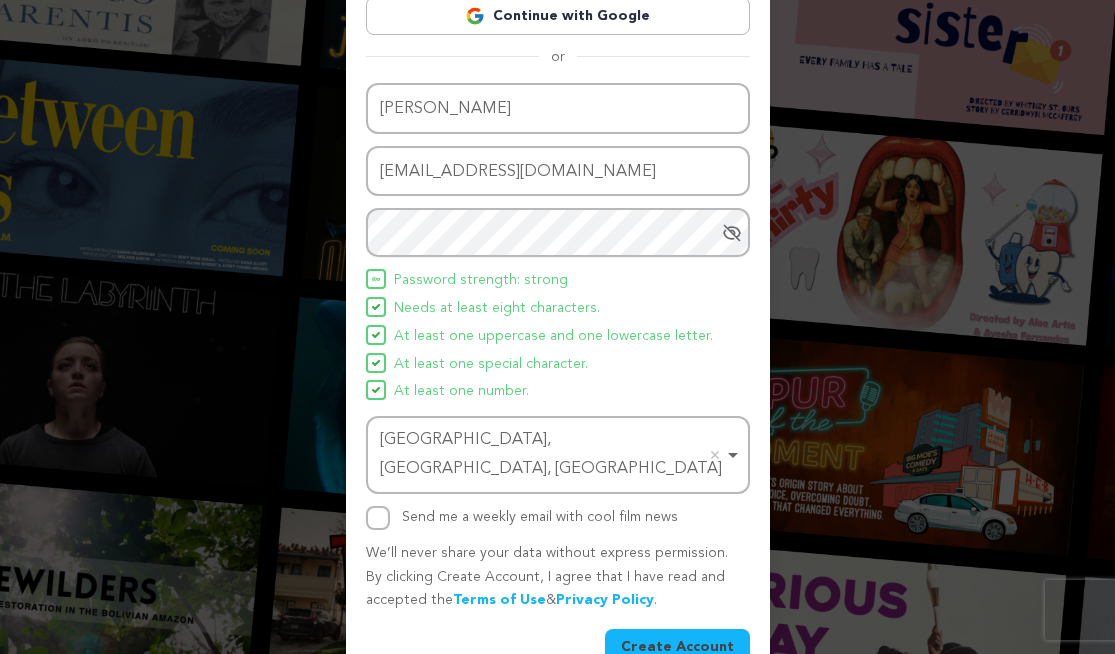 scroll, scrollTop: 213, scrollLeft: 0, axis: vertical 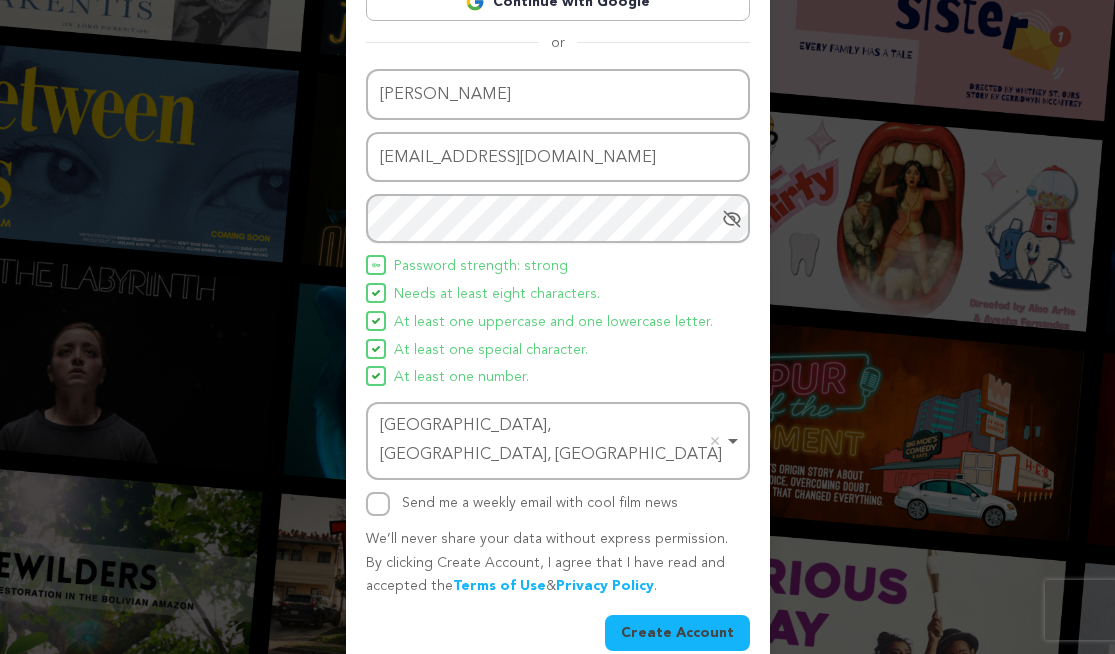 click on "Create Account" at bounding box center [677, 633] 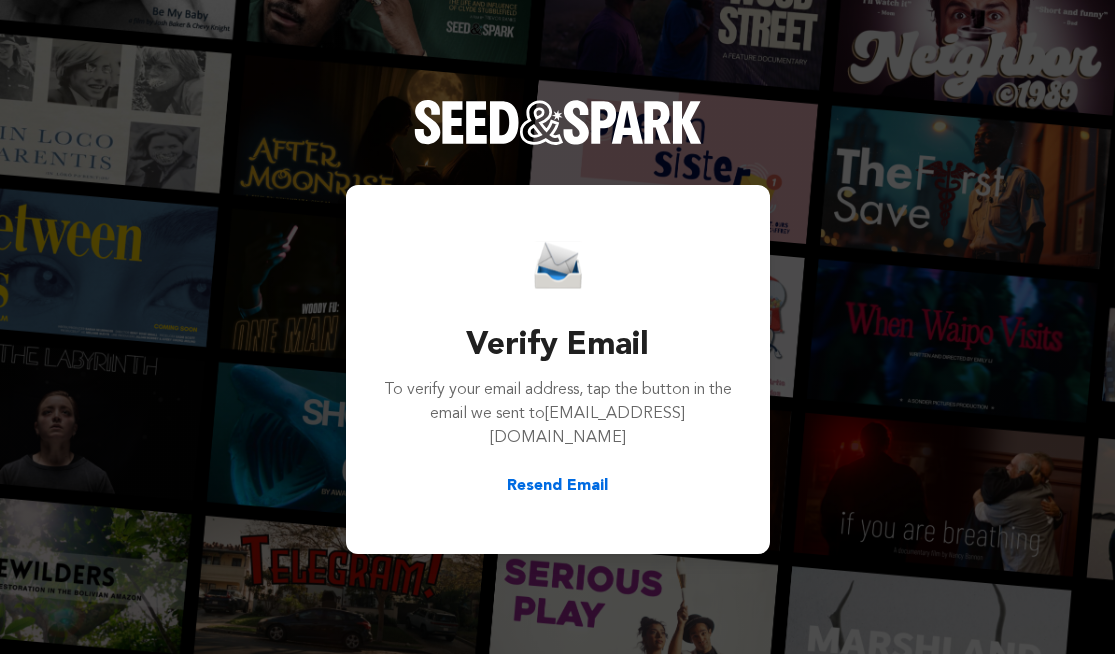 scroll, scrollTop: 0, scrollLeft: 0, axis: both 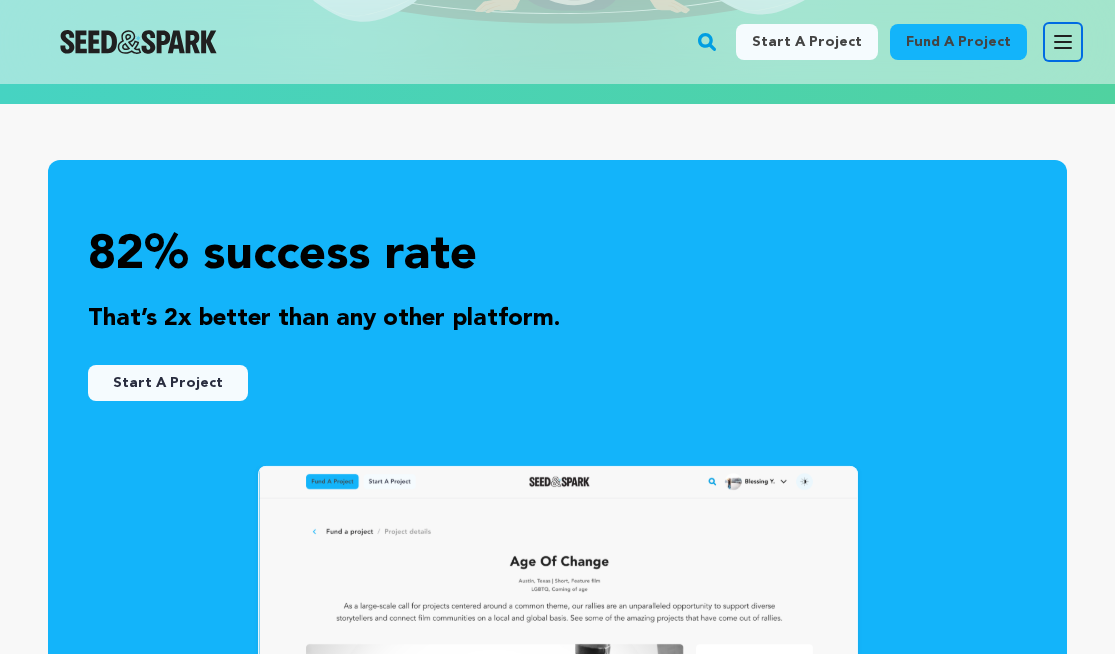 click 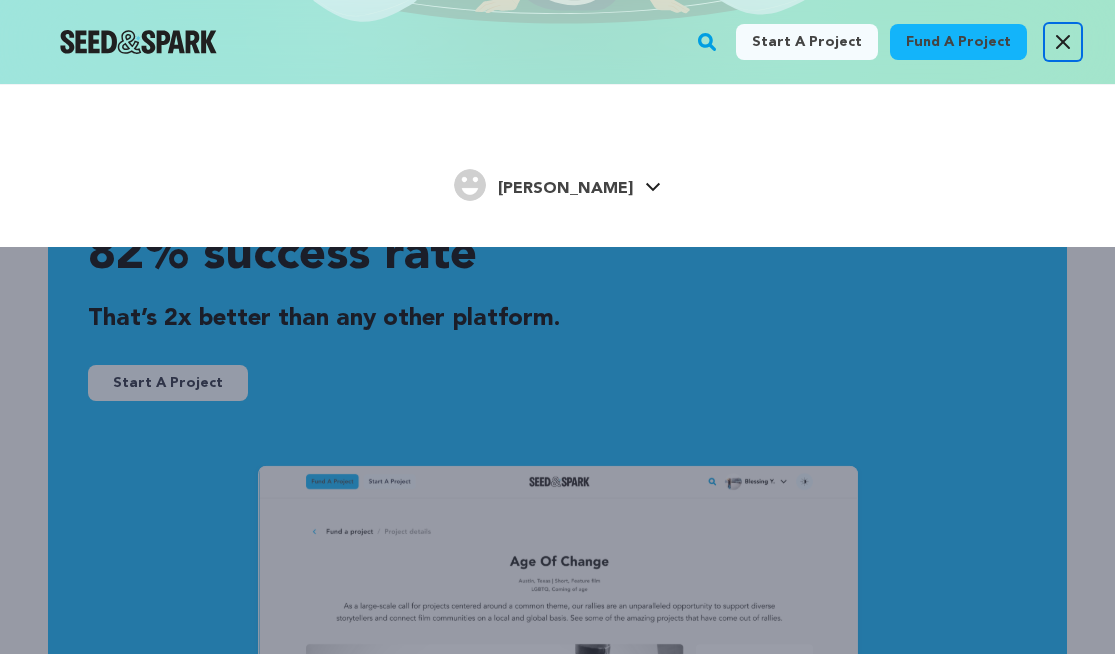 click 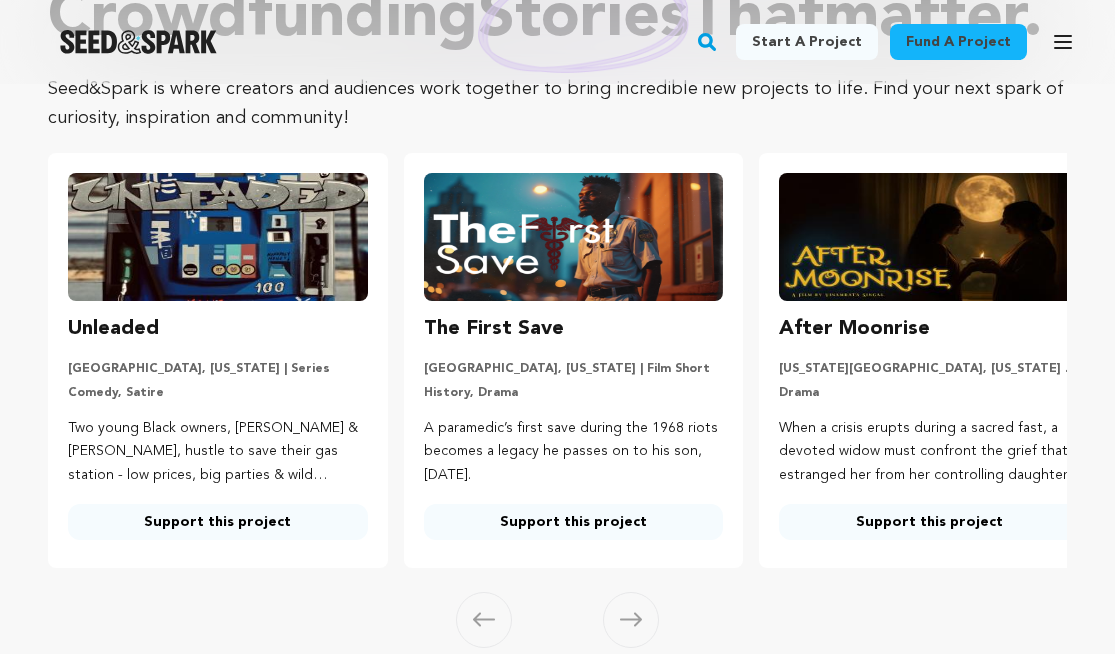 scroll, scrollTop: 131, scrollLeft: 0, axis: vertical 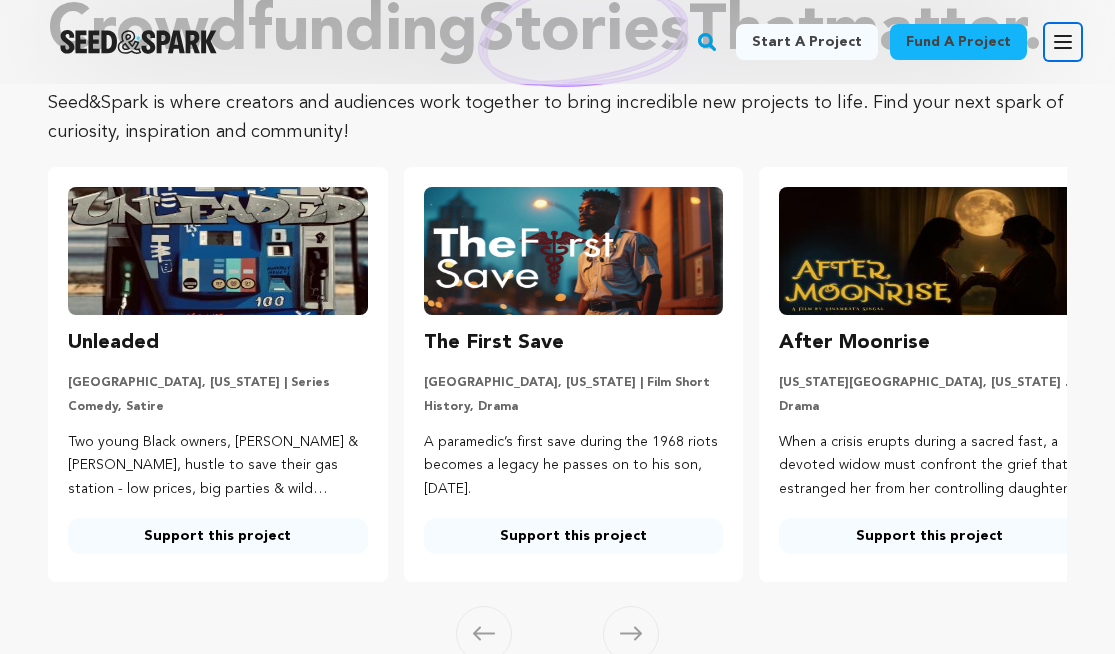 click 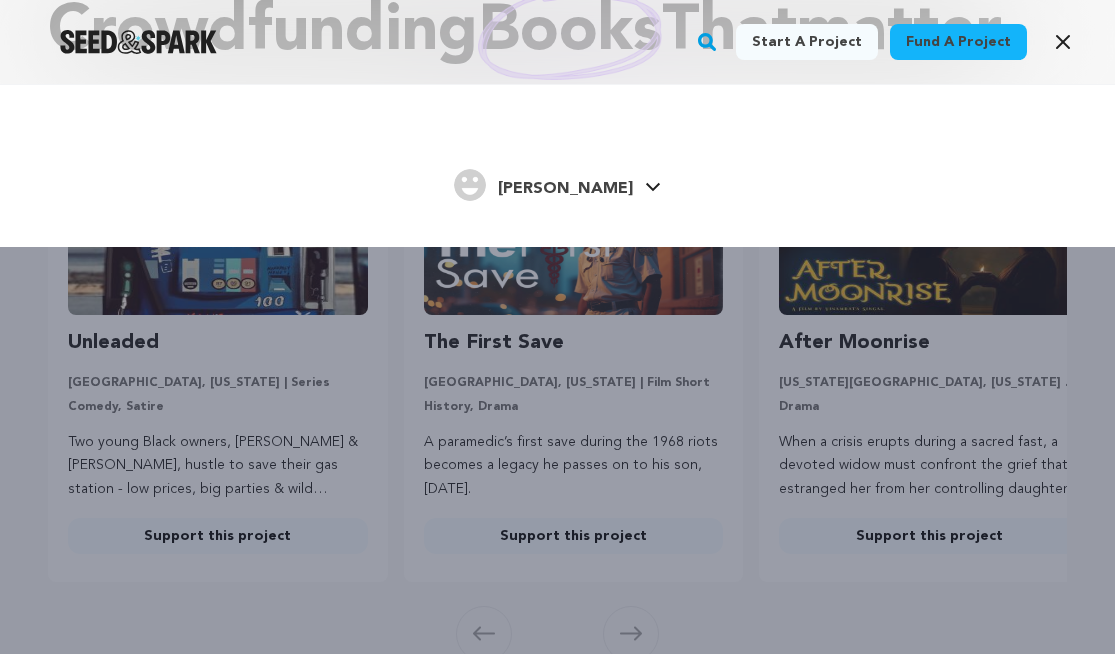 click on "Start a project" at bounding box center [807, 42] 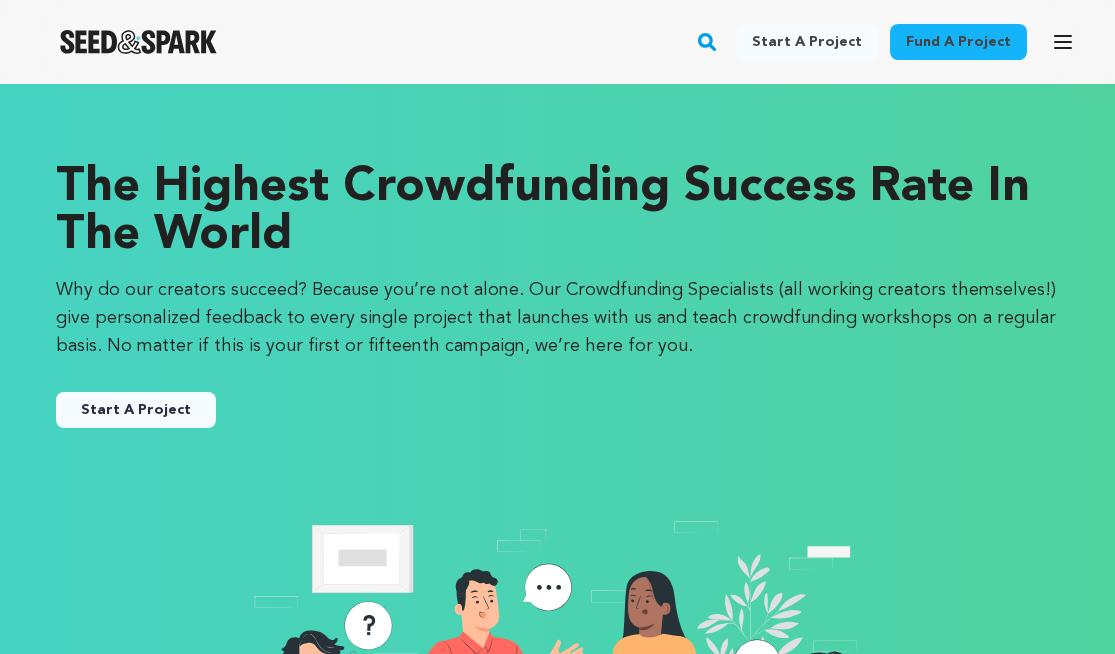 scroll, scrollTop: 17, scrollLeft: 0, axis: vertical 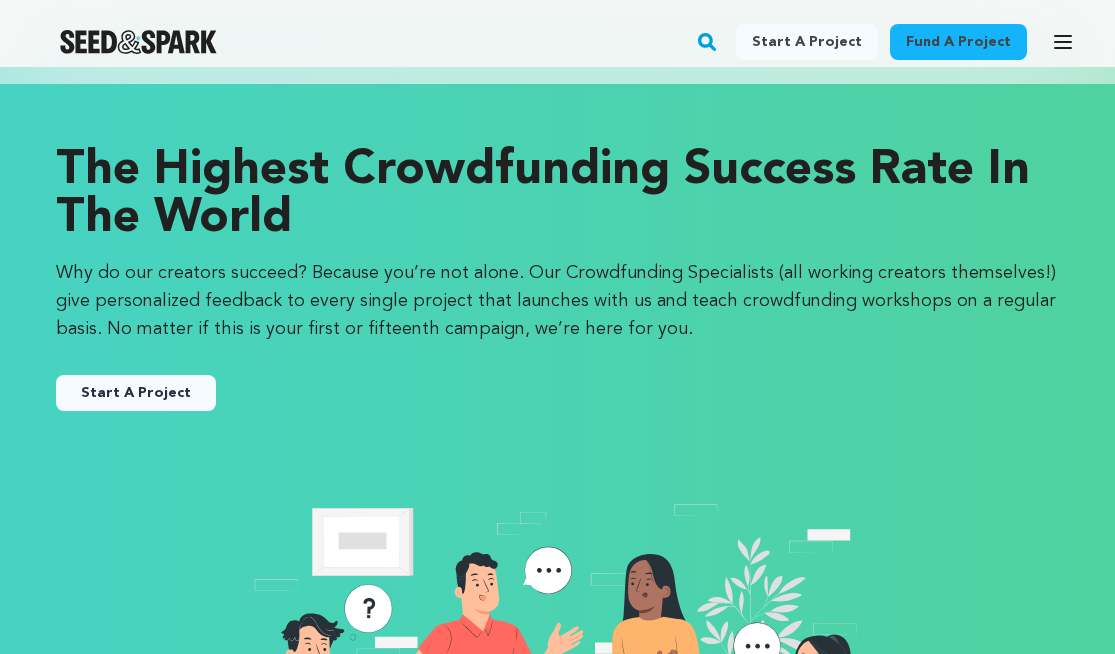 click on "Start A Project" at bounding box center (136, 393) 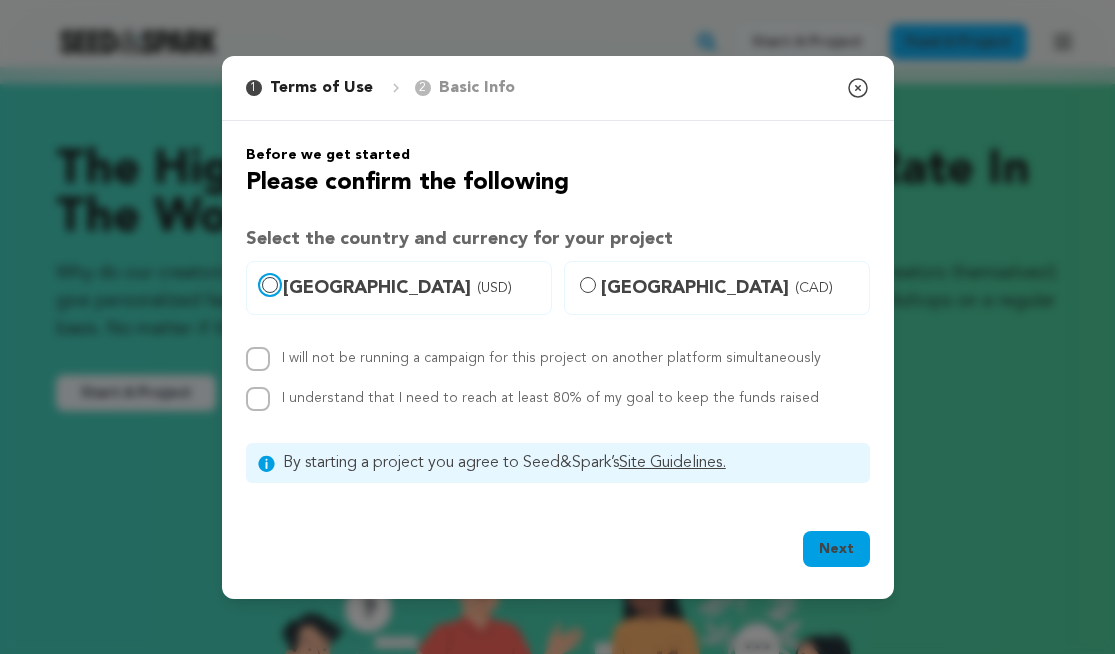 click on "United States
(USD)" at bounding box center (270, 285) 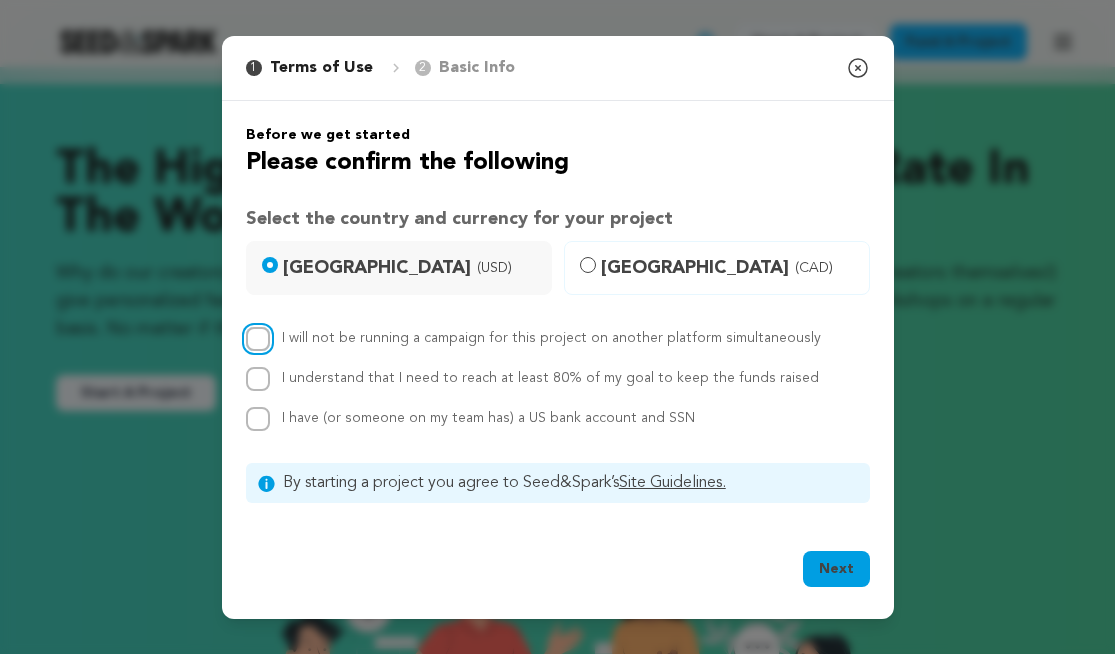 click on "I will not be running a campaign for this project on another platform
simultaneously" at bounding box center (258, 339) 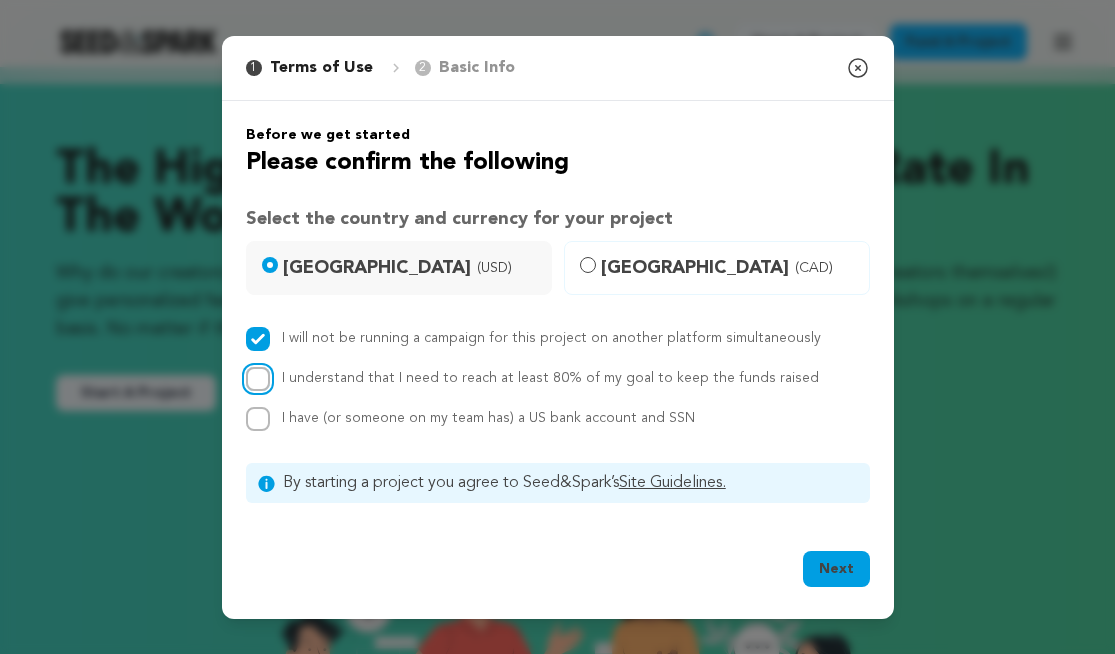 click on "I understand that I need to reach at least 80% of my goal to keep the
funds raised" at bounding box center [258, 379] 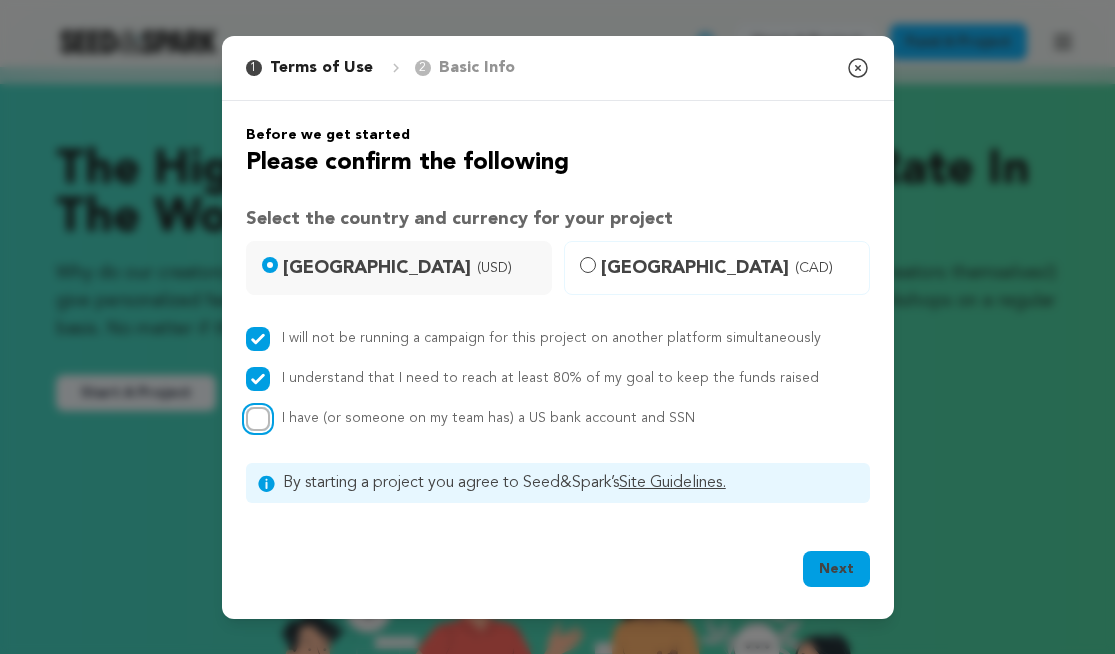 click on "I have (or someone on my team has) a US bank account and SSN" at bounding box center (258, 419) 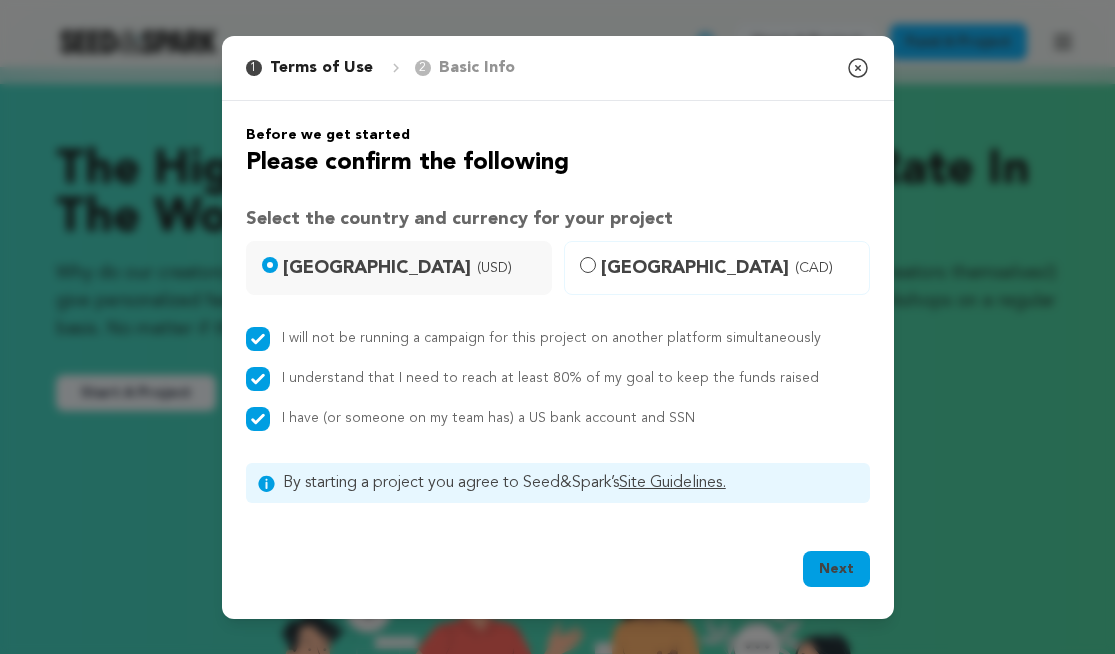 click on "Next" at bounding box center (836, 569) 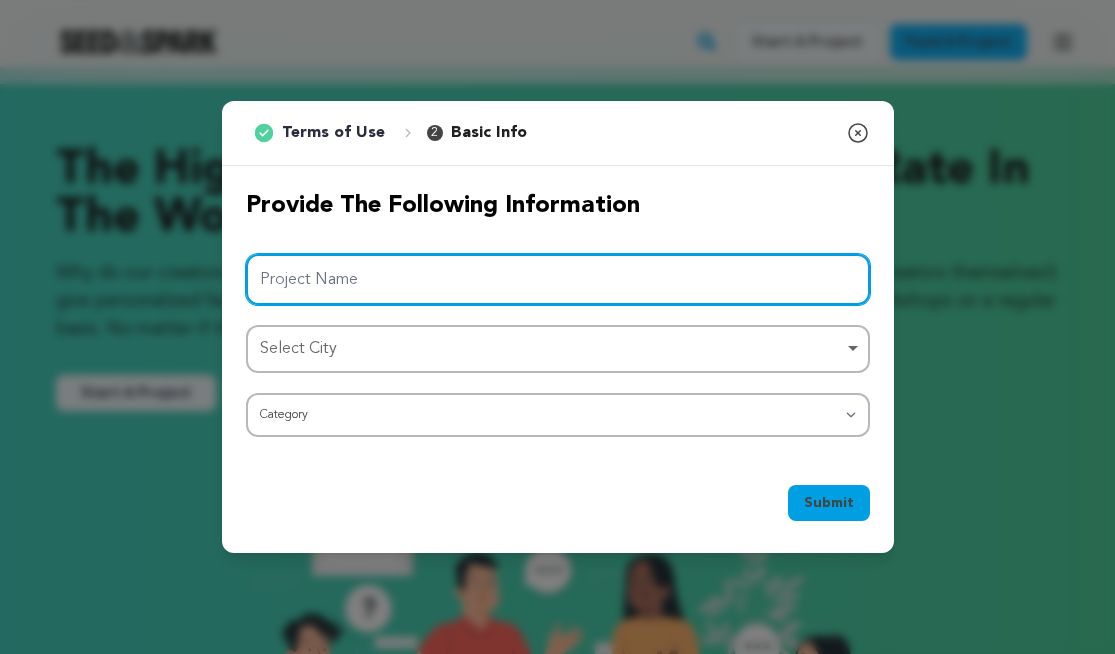 click on "Project Name" at bounding box center (558, 279) 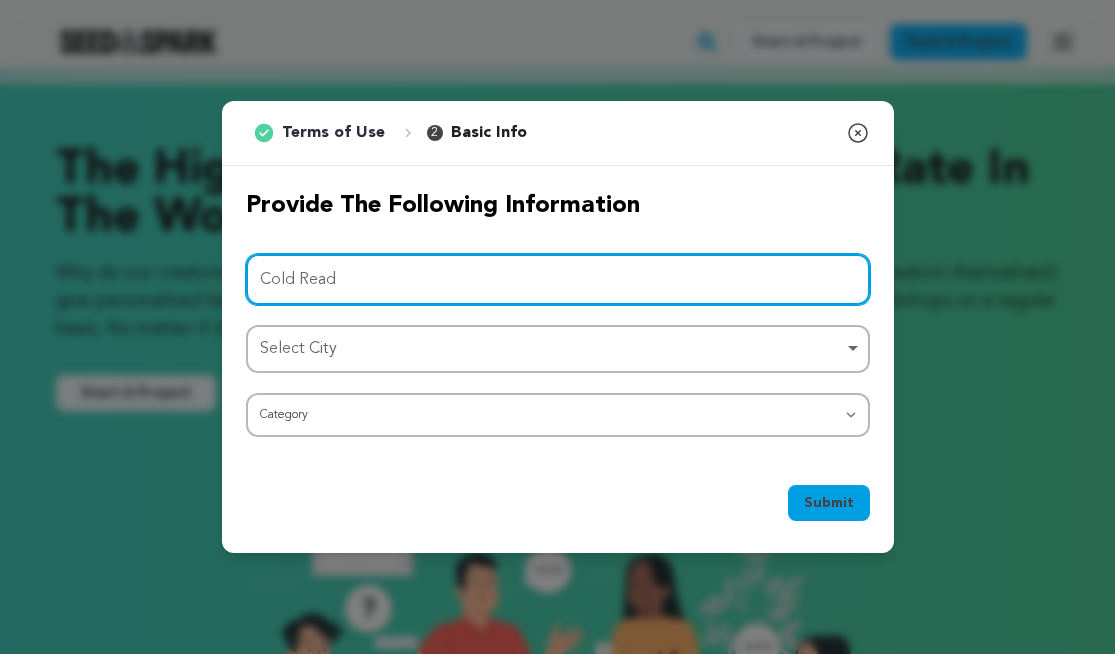 click on "Select City Remove item" at bounding box center [552, 349] 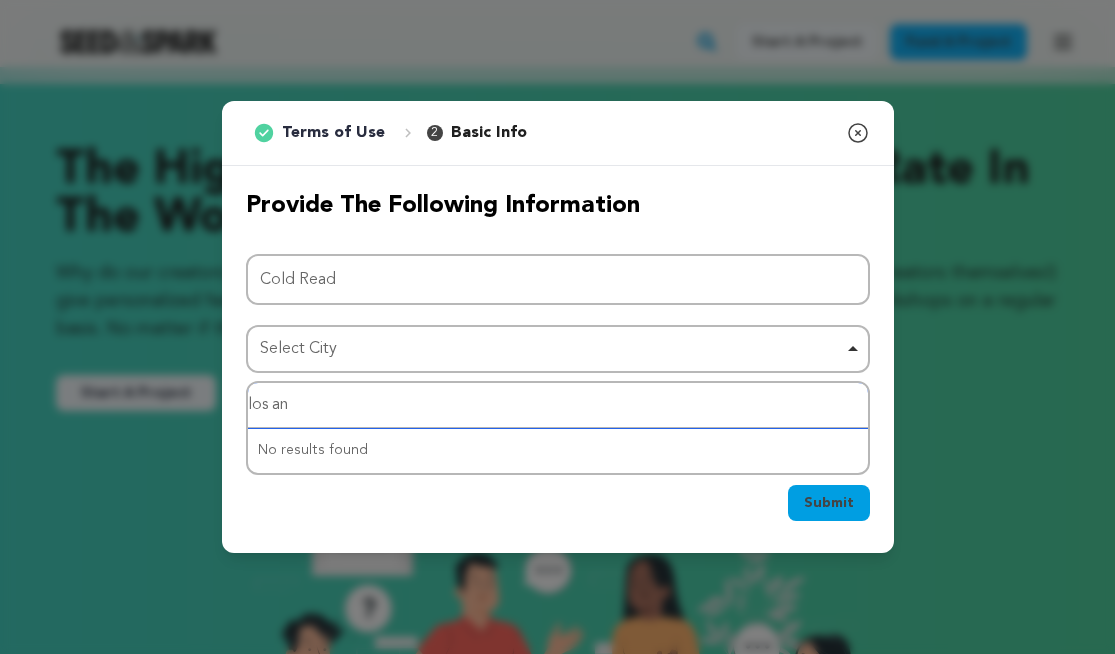 type on "los ang" 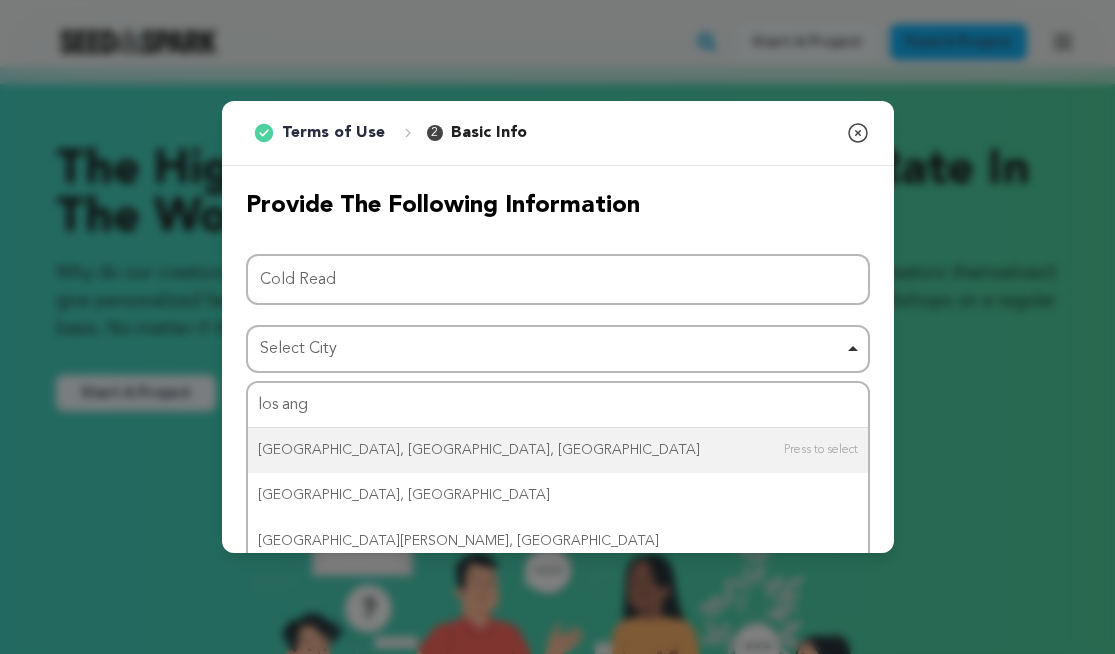 type 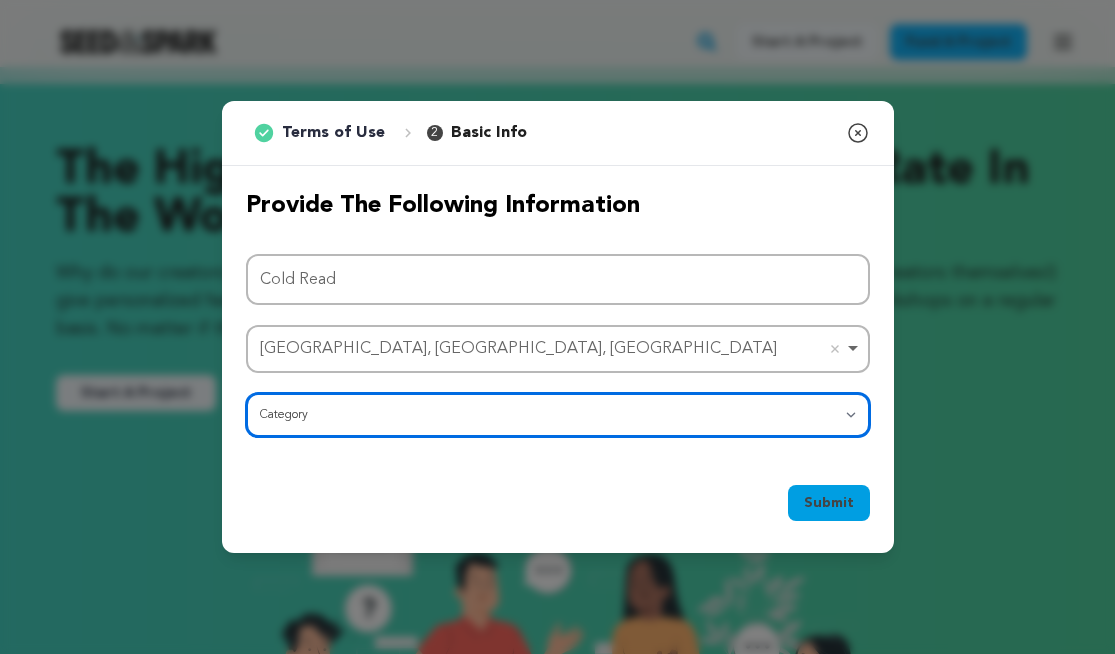 click on "Category
Film Feature
Film Short
Series
Film Festival
Company
Music Video
VR Experience
Comics
Artist Residency
Art & Photography
Collective
Dance
Games
Music
Radio & Podcasts
Orgs & Companies
Writing & Publishing
Venue & Spaces
Theatre" at bounding box center (558, 415) 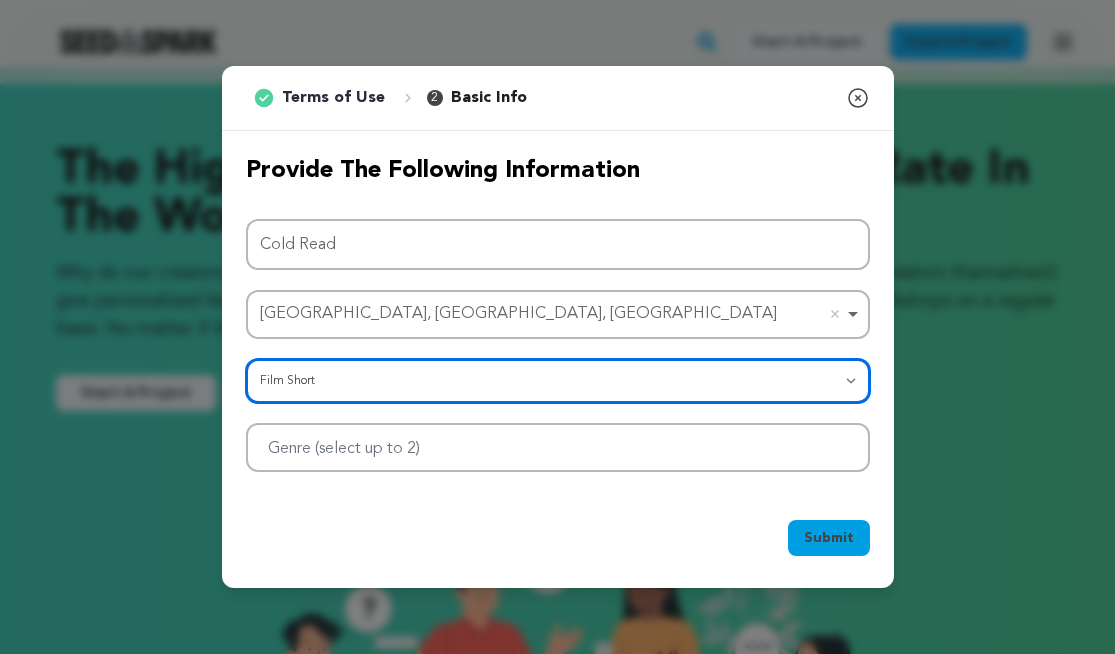click at bounding box center (558, 447) 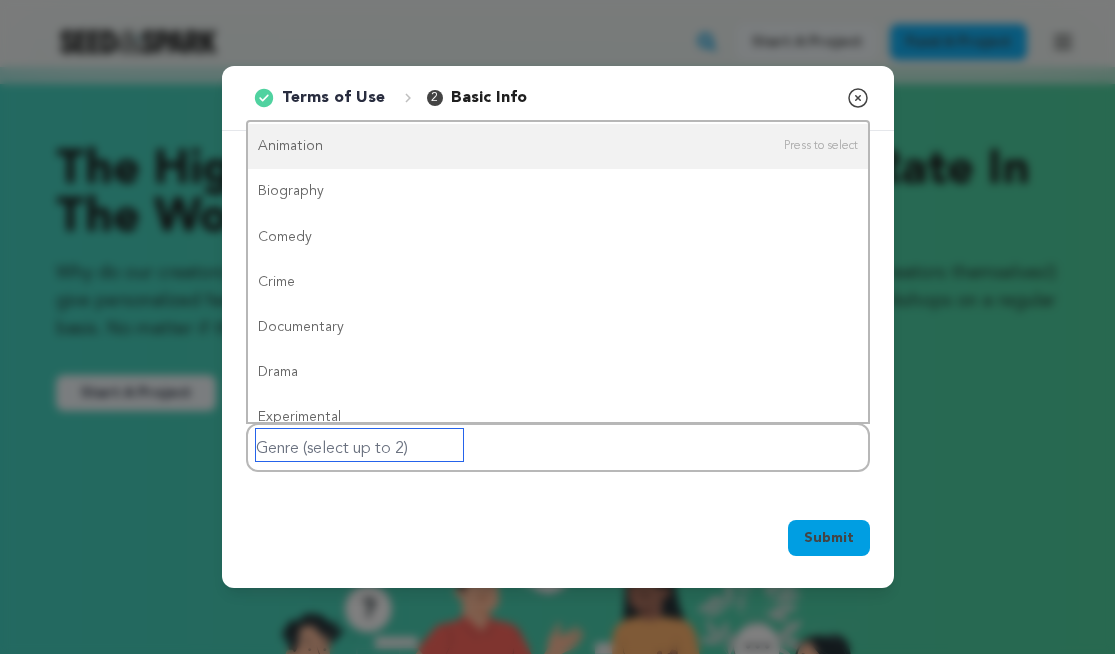 scroll, scrollTop: 128, scrollLeft: 0, axis: vertical 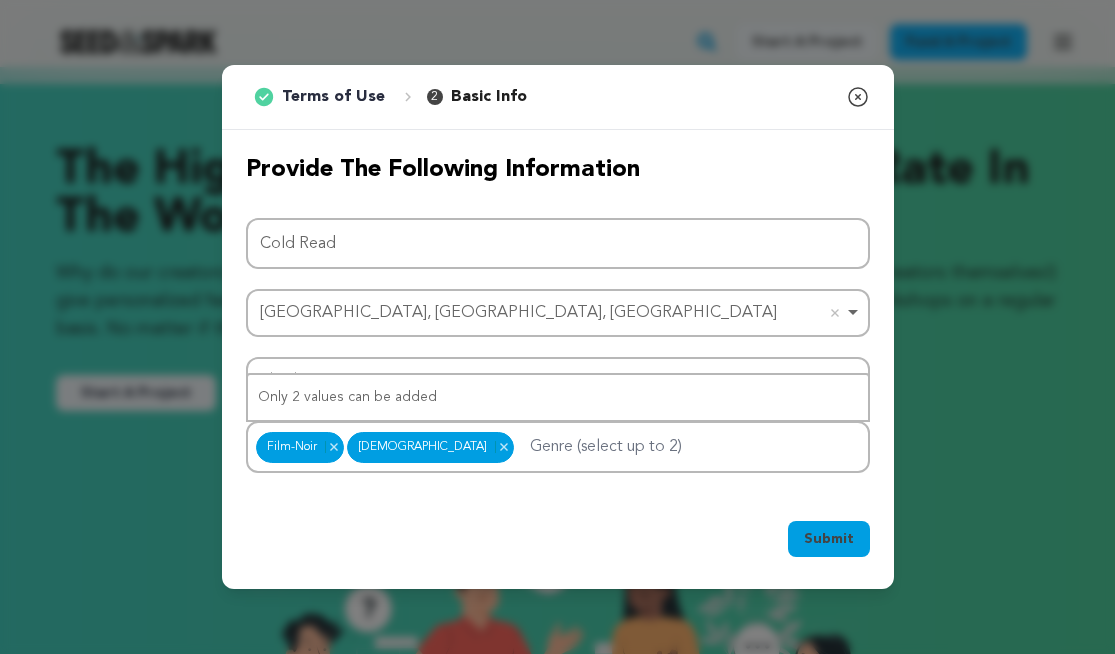 click on "Submit" at bounding box center [829, 539] 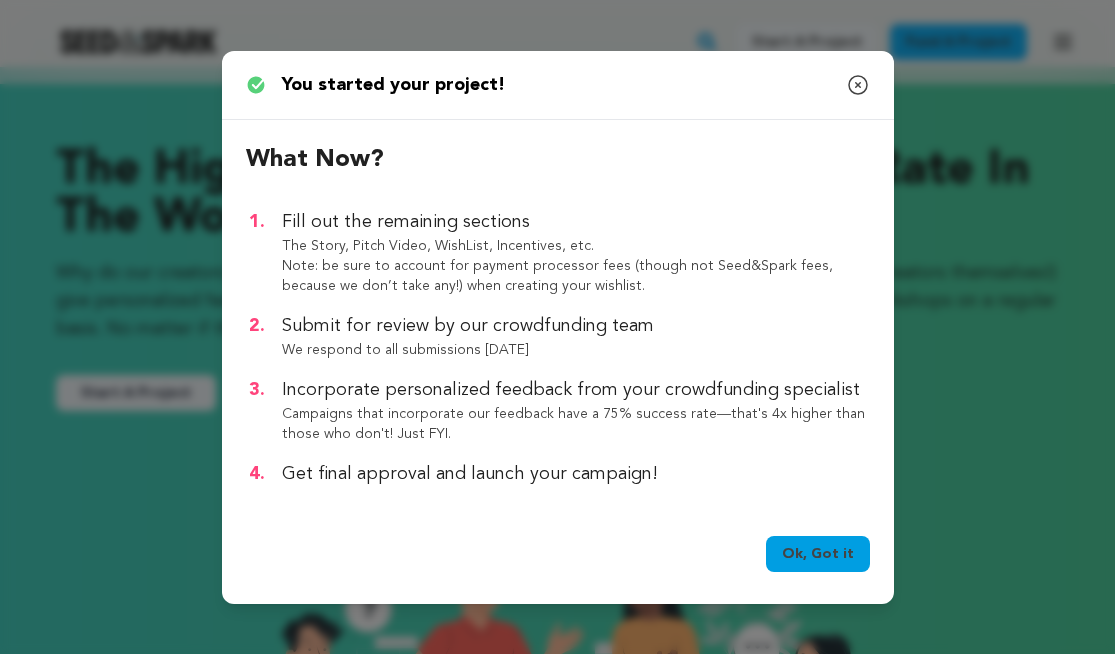 click on "Ok, Got it" at bounding box center [818, 554] 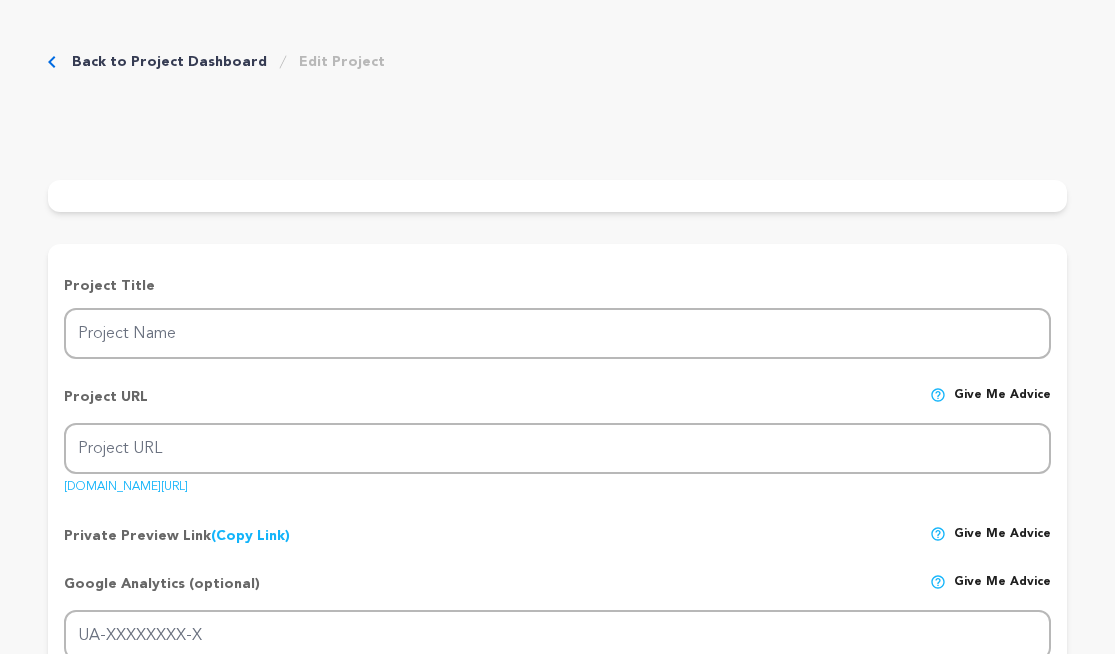 type on "Cold Read" 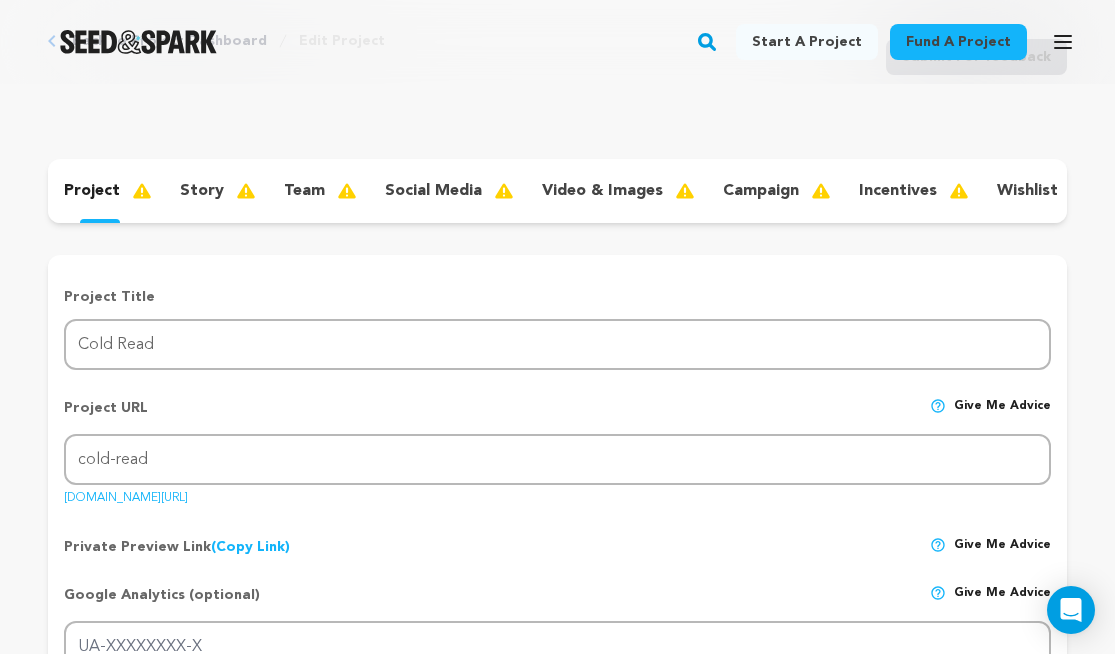 scroll, scrollTop: 0, scrollLeft: 0, axis: both 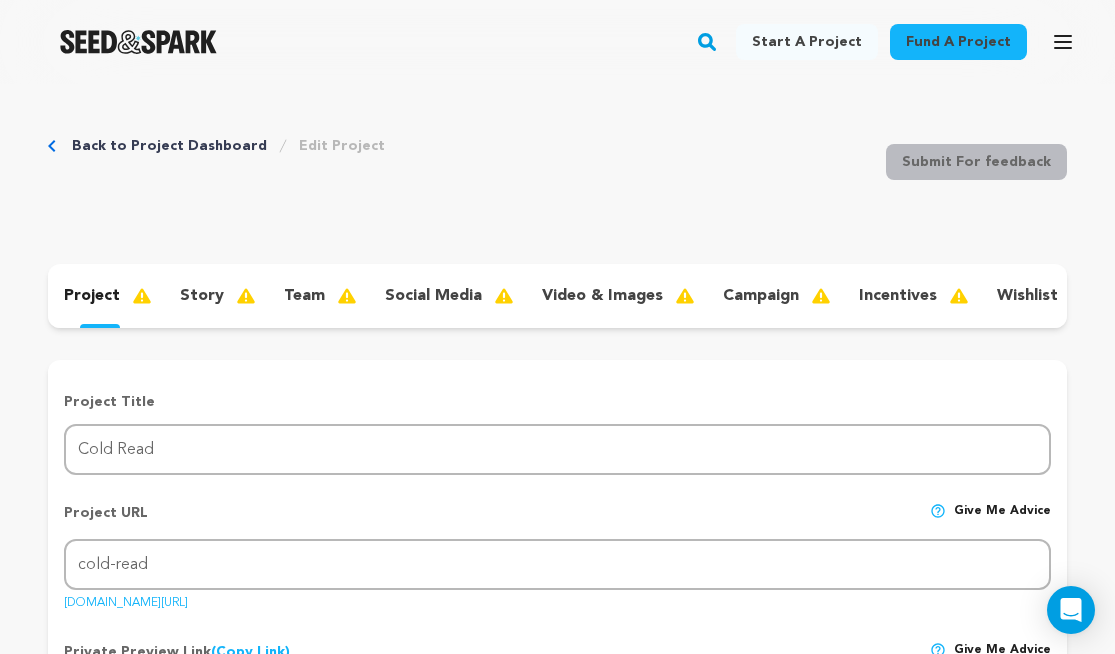 click on "Back to Project Dashboard" at bounding box center (169, 146) 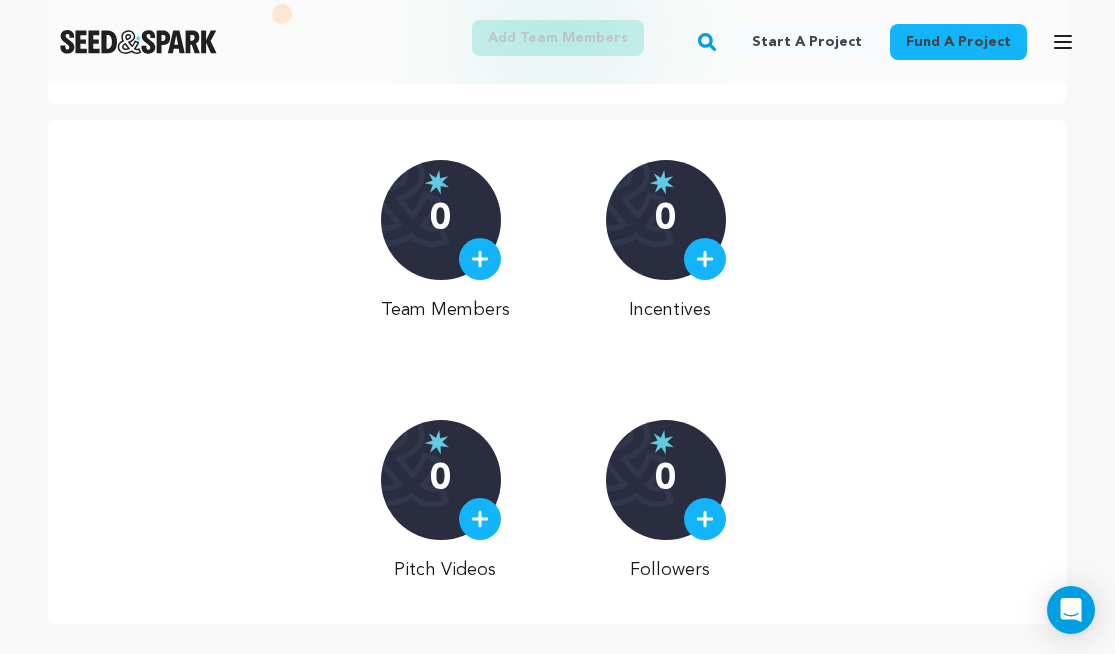 scroll, scrollTop: 871, scrollLeft: 0, axis: vertical 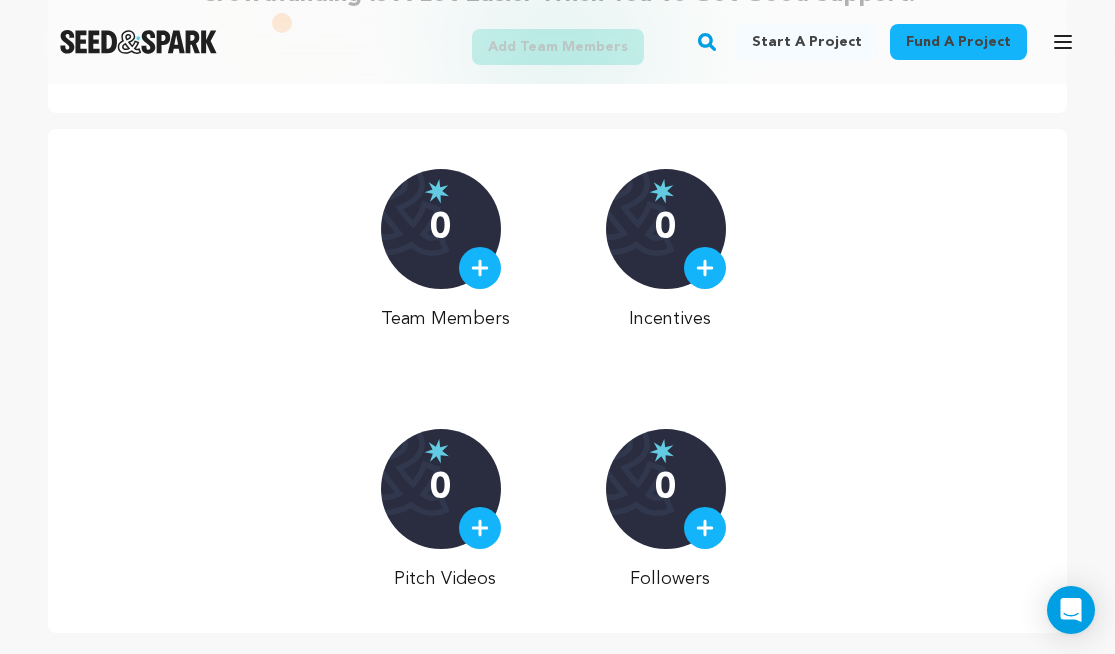 click at bounding box center (480, 268) 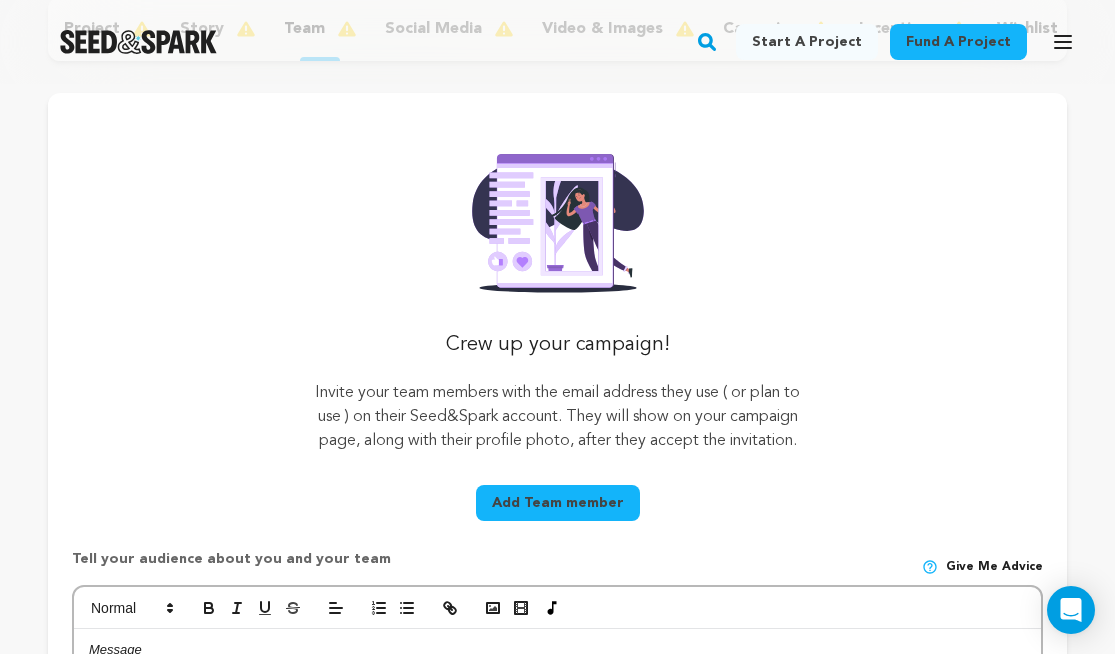 scroll, scrollTop: 268, scrollLeft: 0, axis: vertical 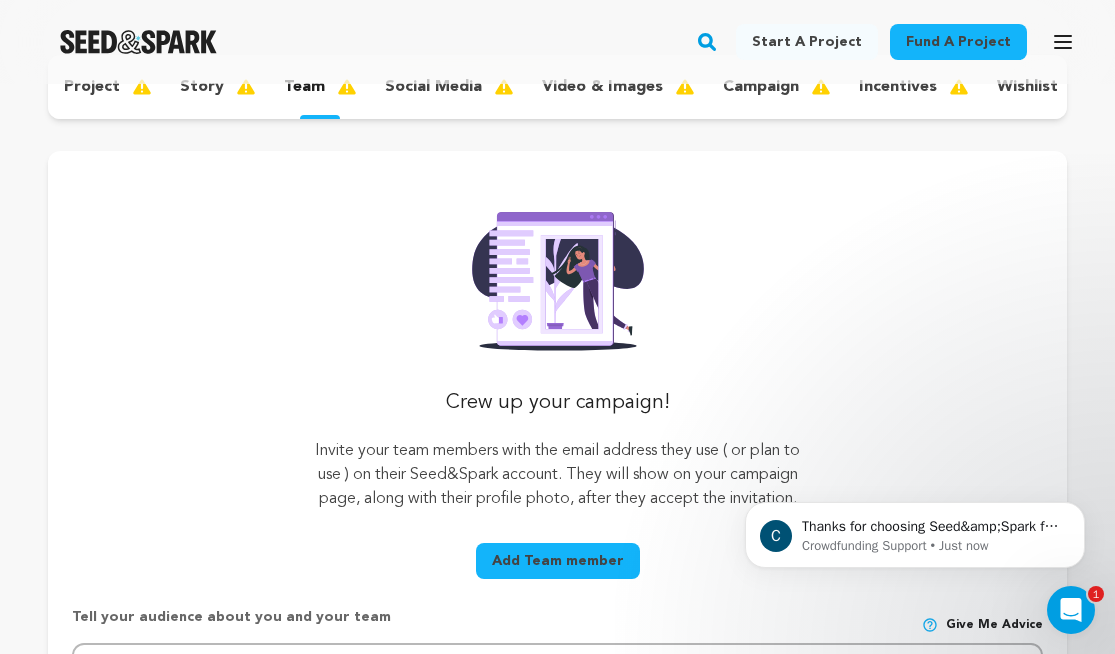click 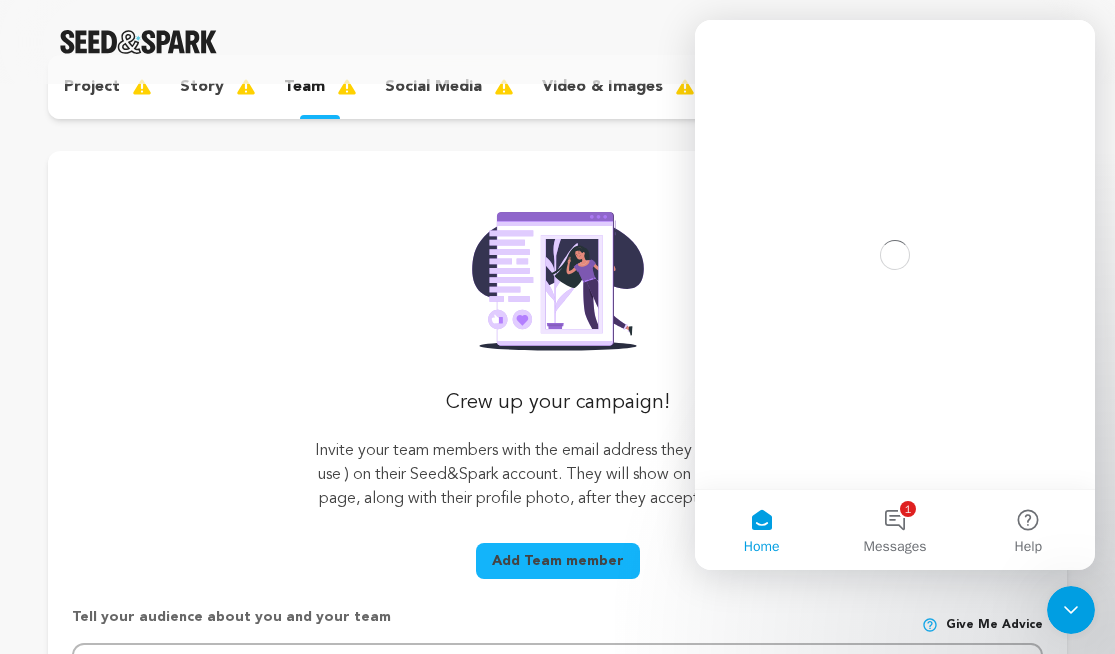 scroll, scrollTop: 0, scrollLeft: 0, axis: both 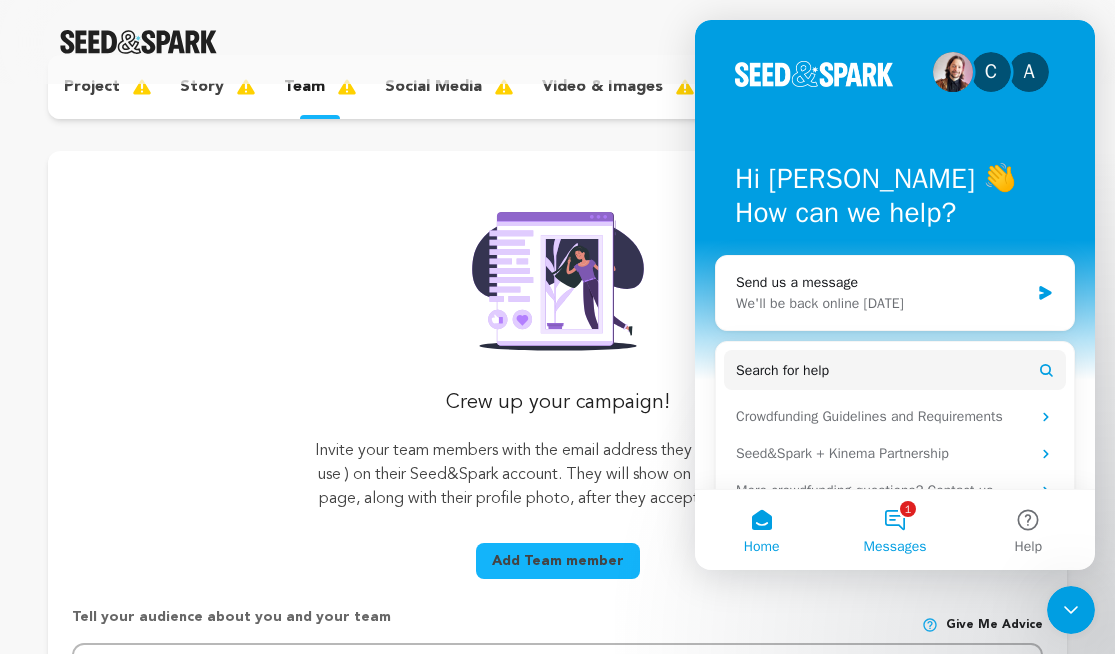 click on "1 Messages" at bounding box center [894, 530] 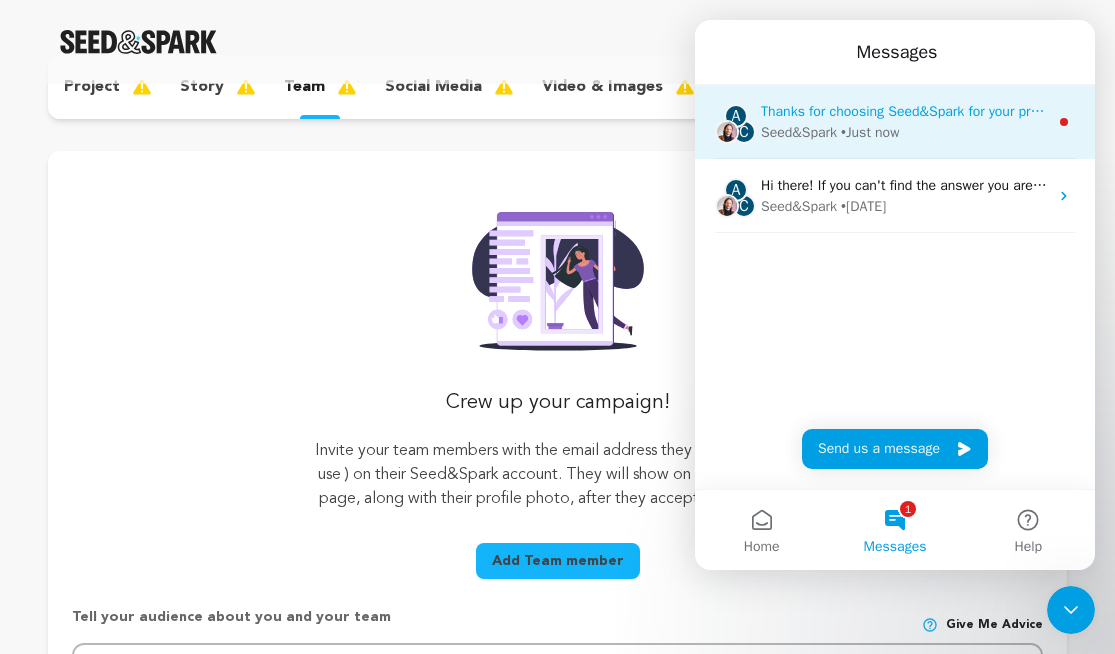 click on "Seed&Spark •  Just now" at bounding box center [904, 132] 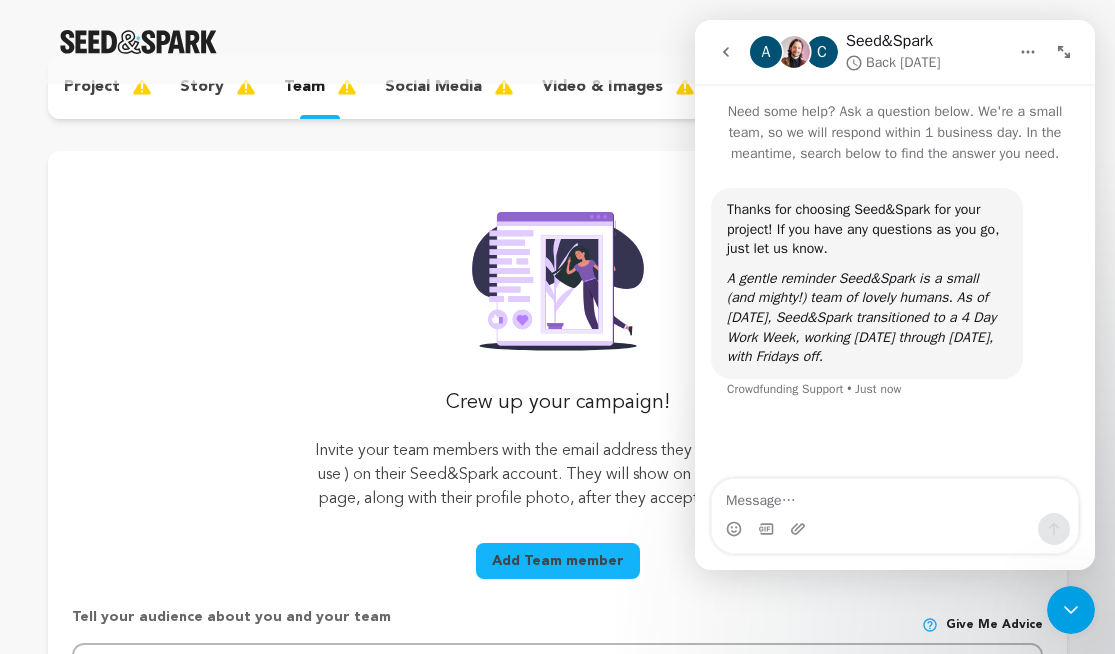 click 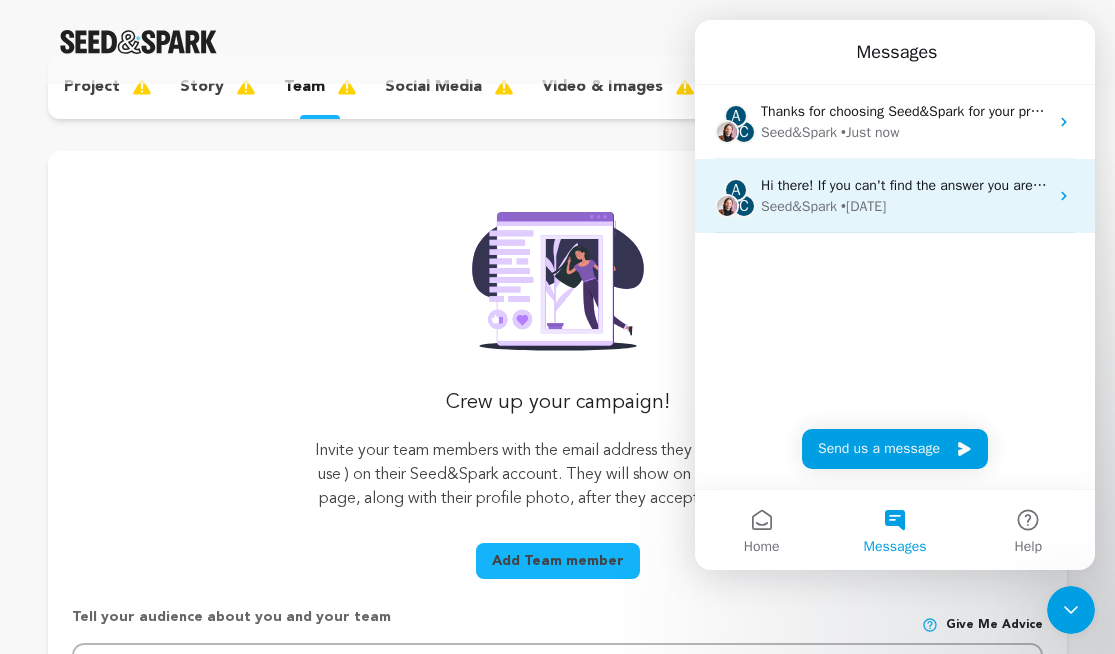 click on "Hi there! If you can't find the answer you are looking for please reach us here and we can help." at bounding box center (904, 185) 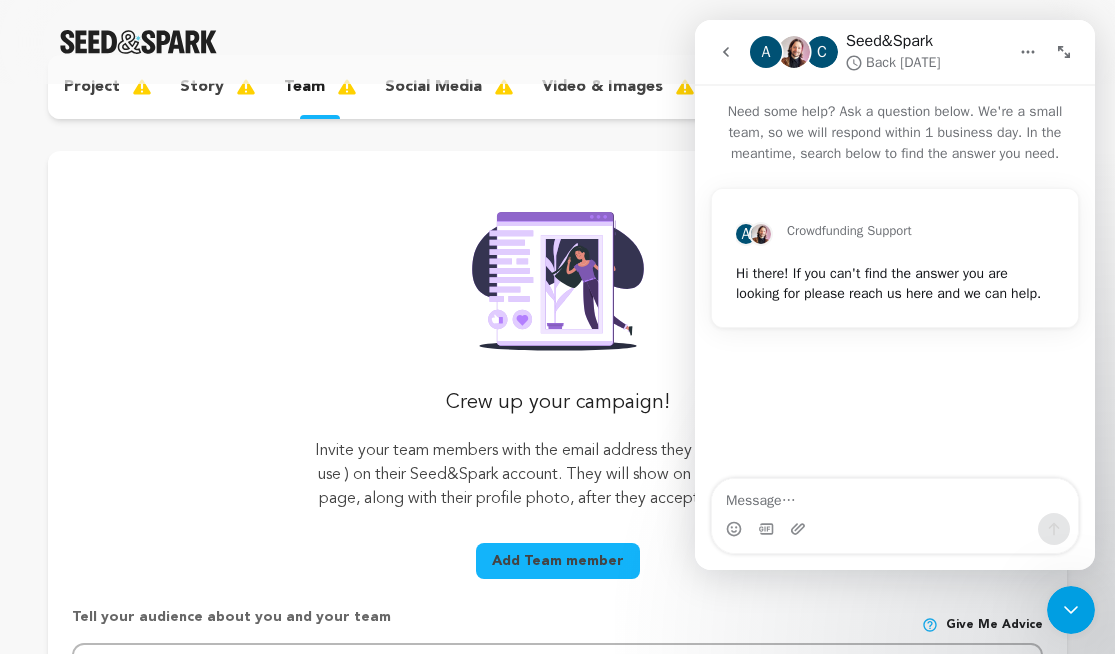 click 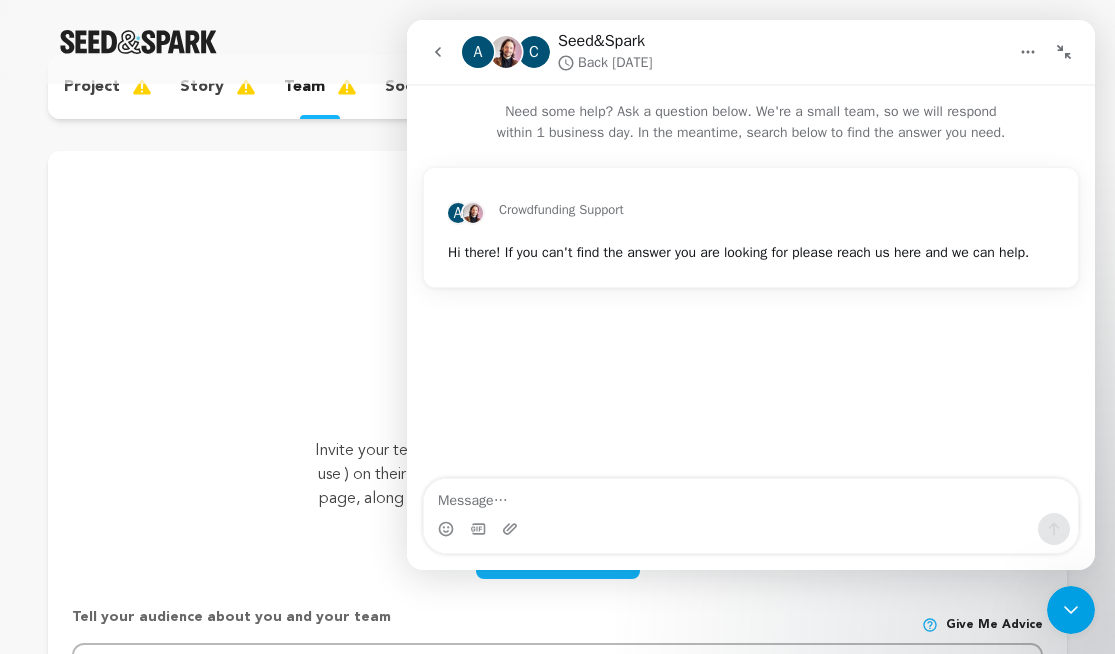 click at bounding box center [438, 52] 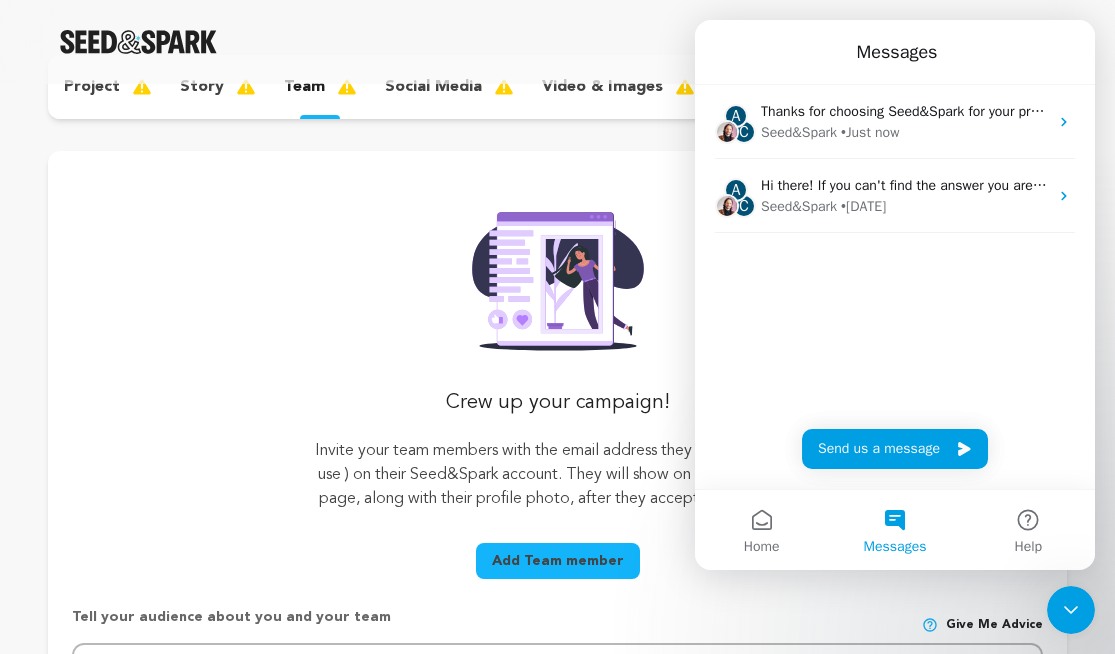 click at bounding box center (558, 275) 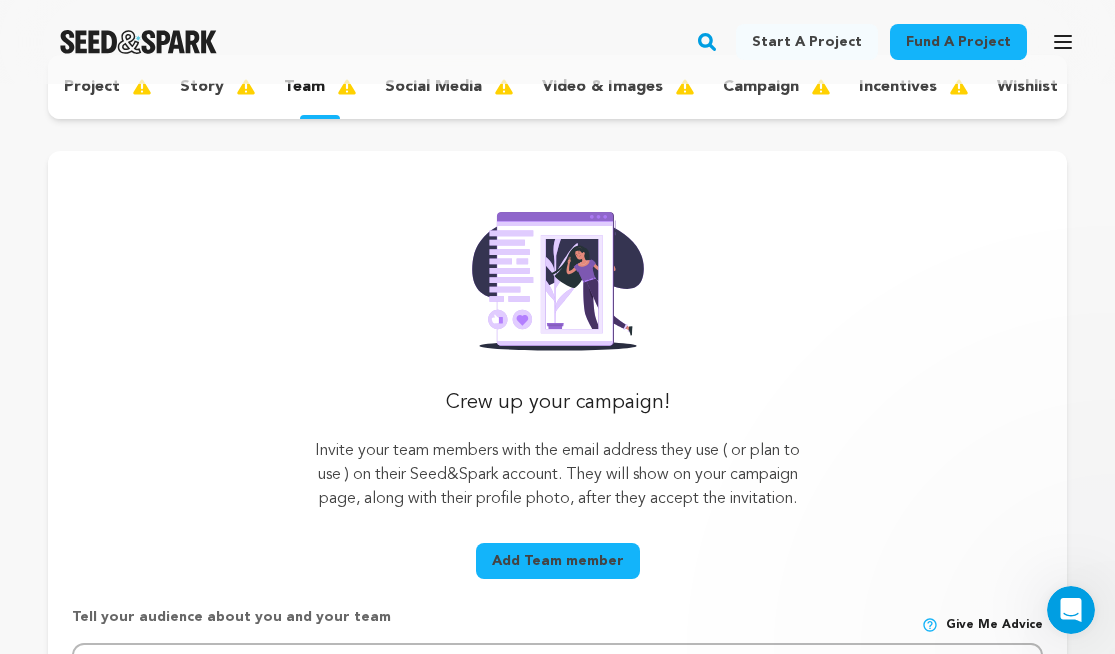 scroll, scrollTop: 0, scrollLeft: 0, axis: both 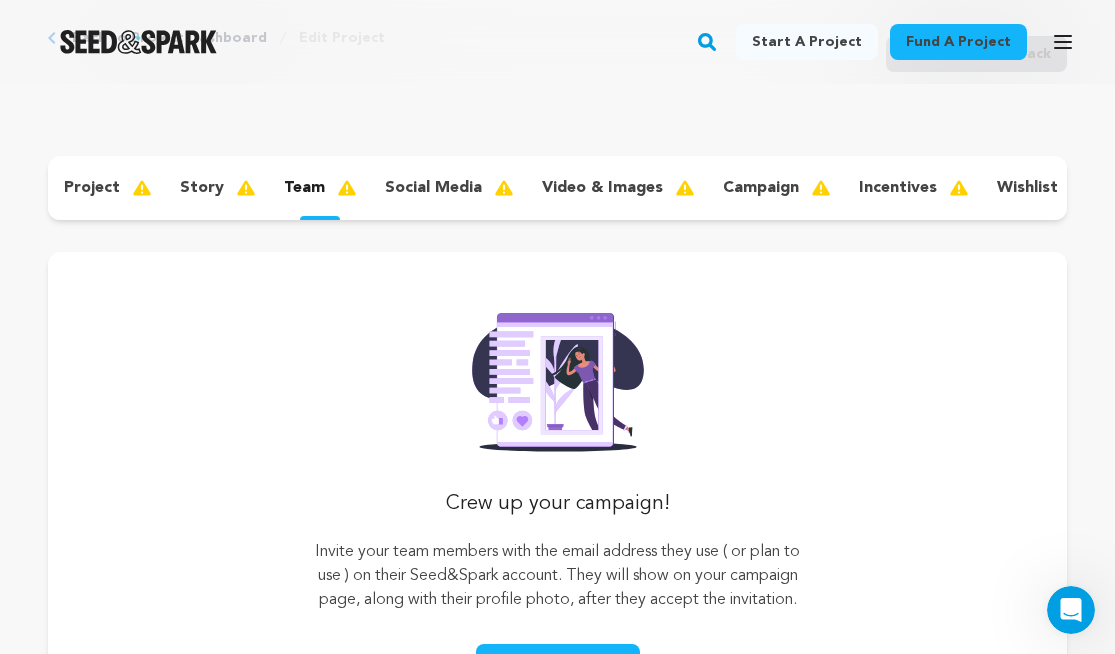 click on "social media" at bounding box center [433, 188] 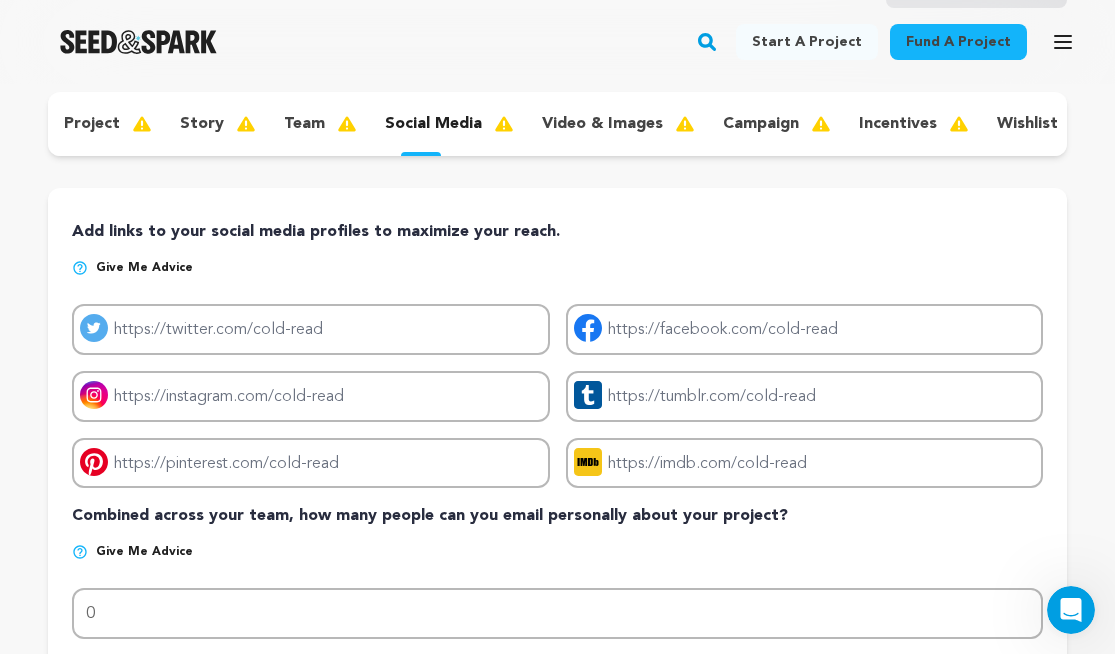 scroll, scrollTop: 170, scrollLeft: 0, axis: vertical 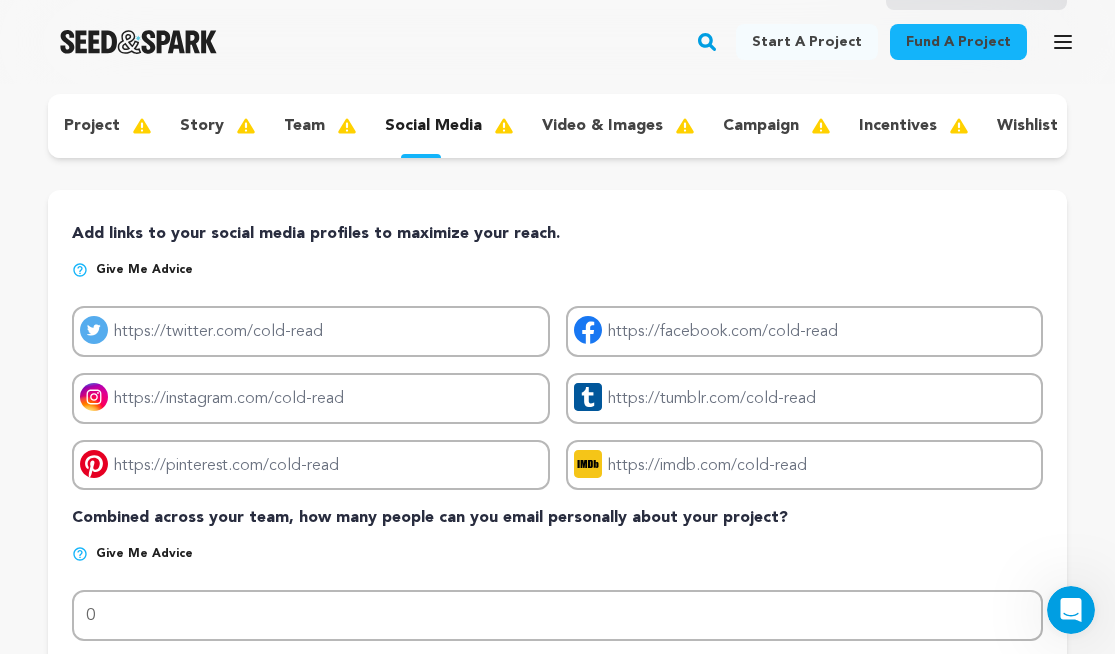 click on "video & images" at bounding box center [602, 126] 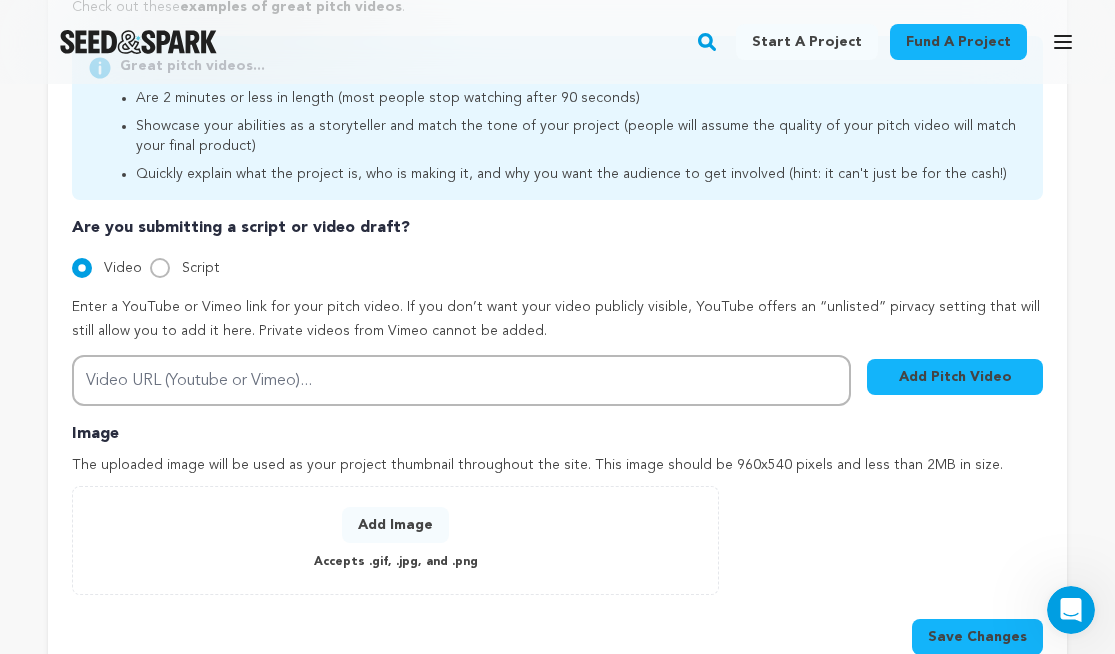 scroll, scrollTop: 536, scrollLeft: 0, axis: vertical 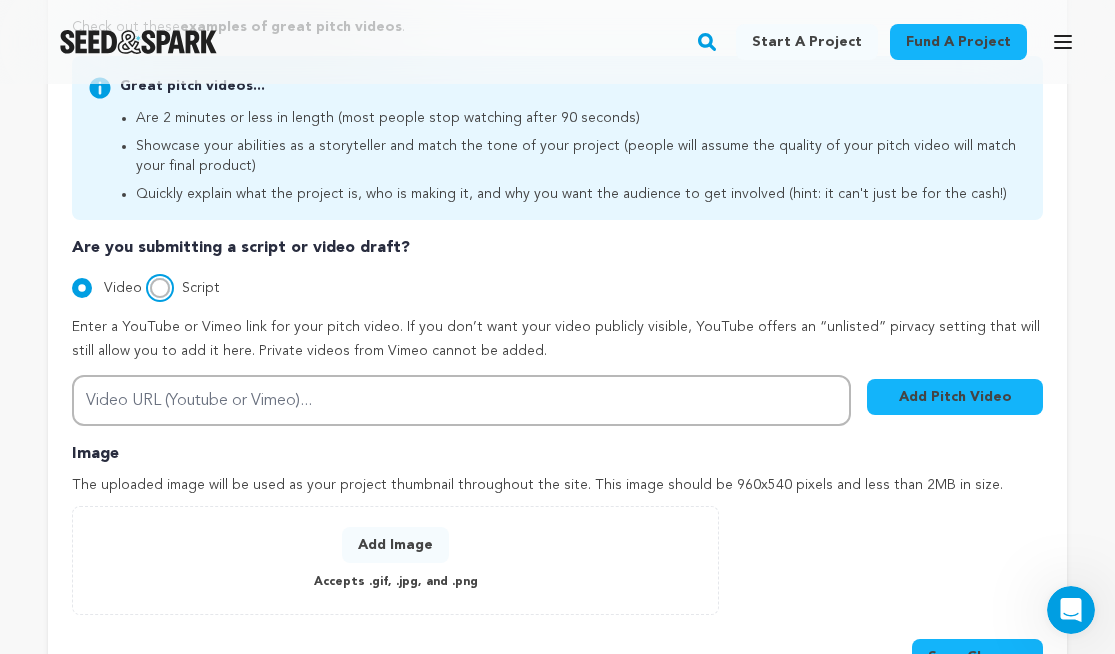 click on "Script" at bounding box center (160, 288) 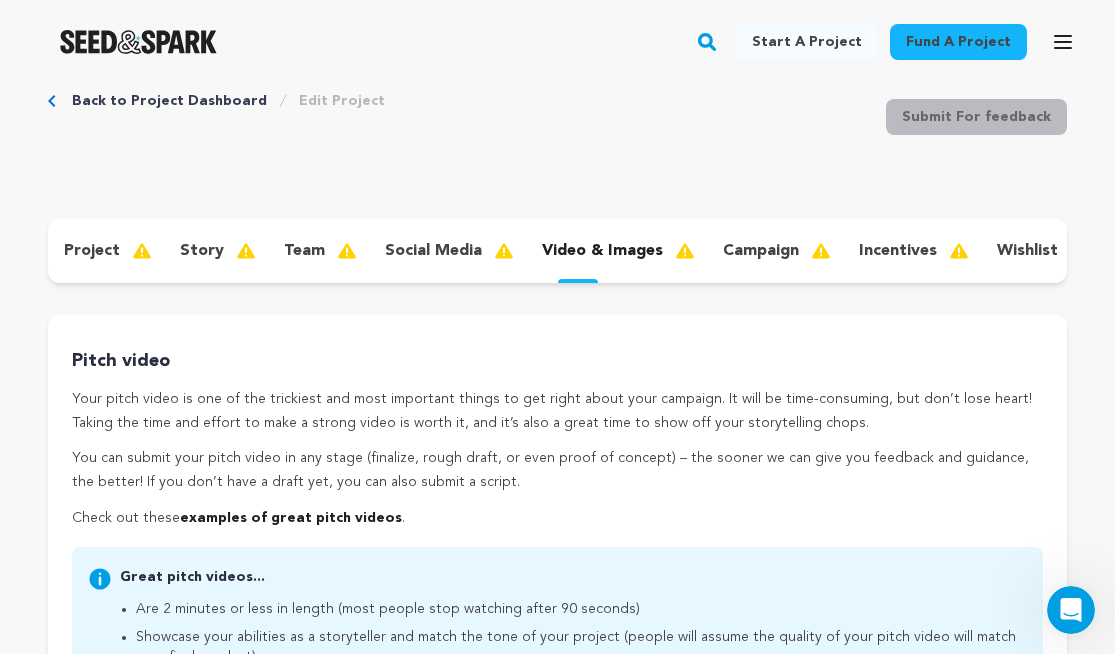 scroll, scrollTop: 0, scrollLeft: 0, axis: both 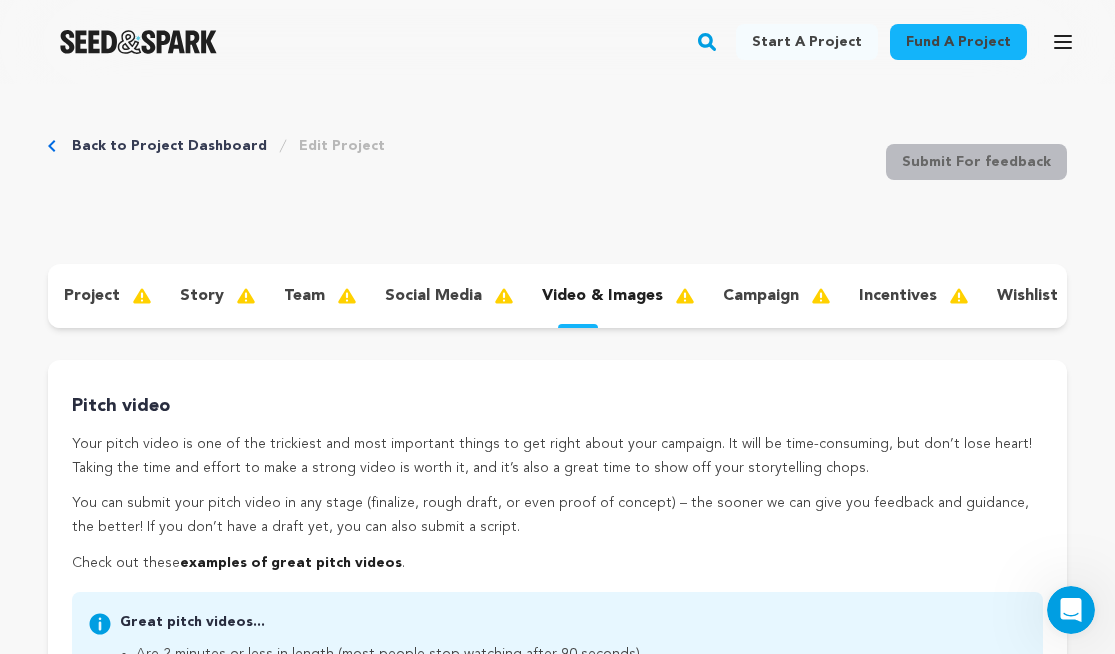 click on "campaign" at bounding box center [761, 296] 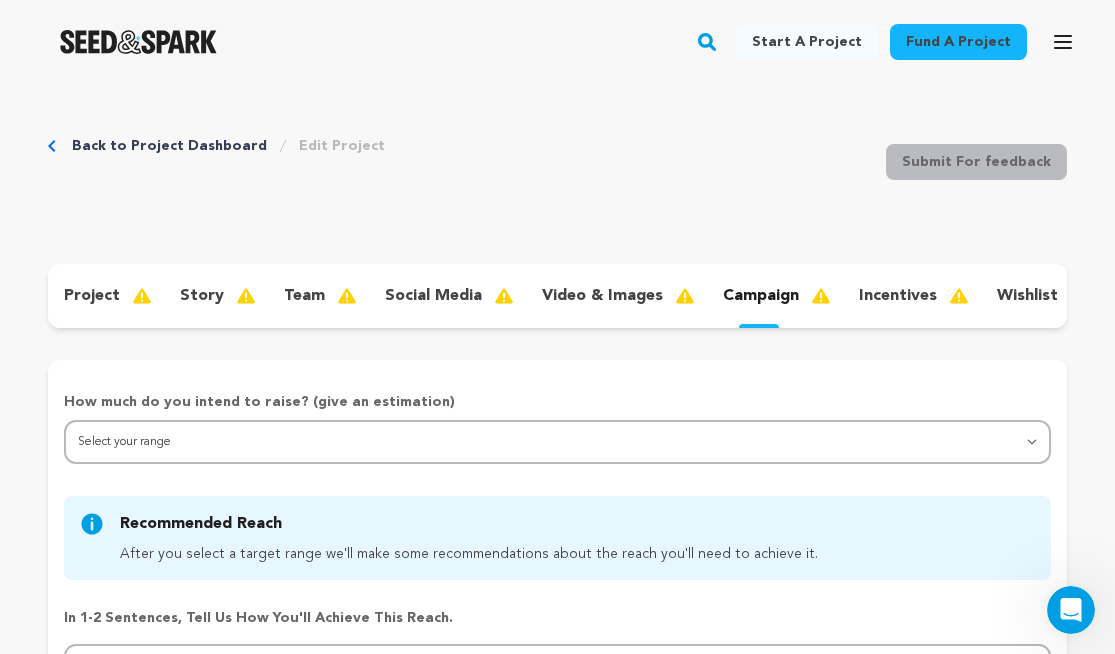 scroll, scrollTop: 69, scrollLeft: 0, axis: vertical 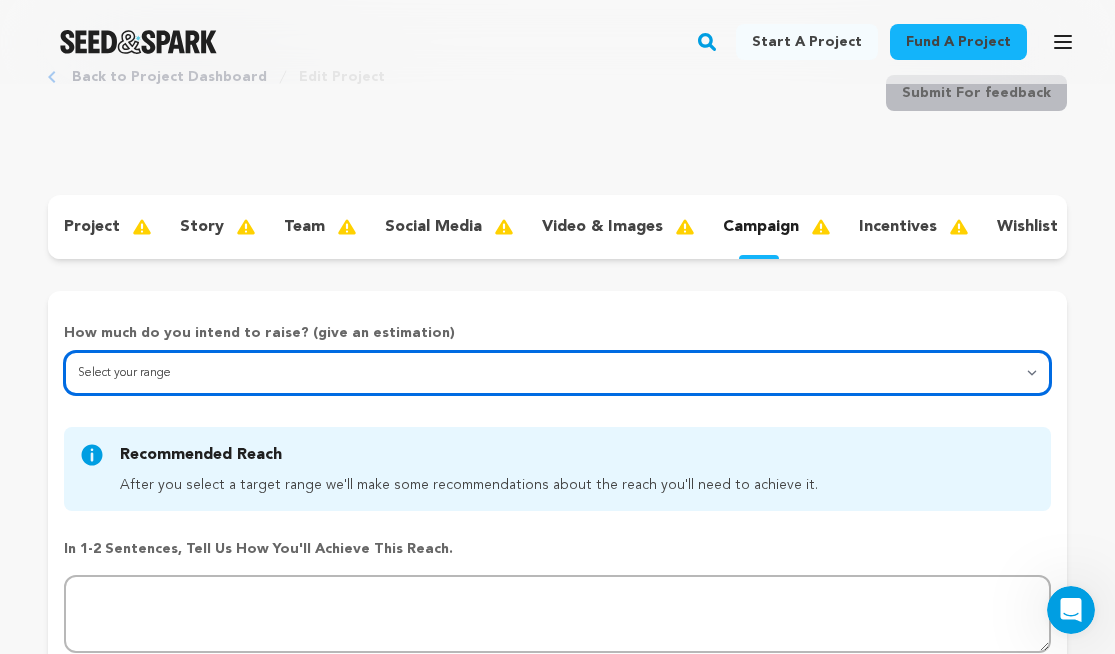 click on "Select your range
Less than $10k 10k - $14k 15k - $24k 25k - $49k 50k or more" at bounding box center [557, 373] 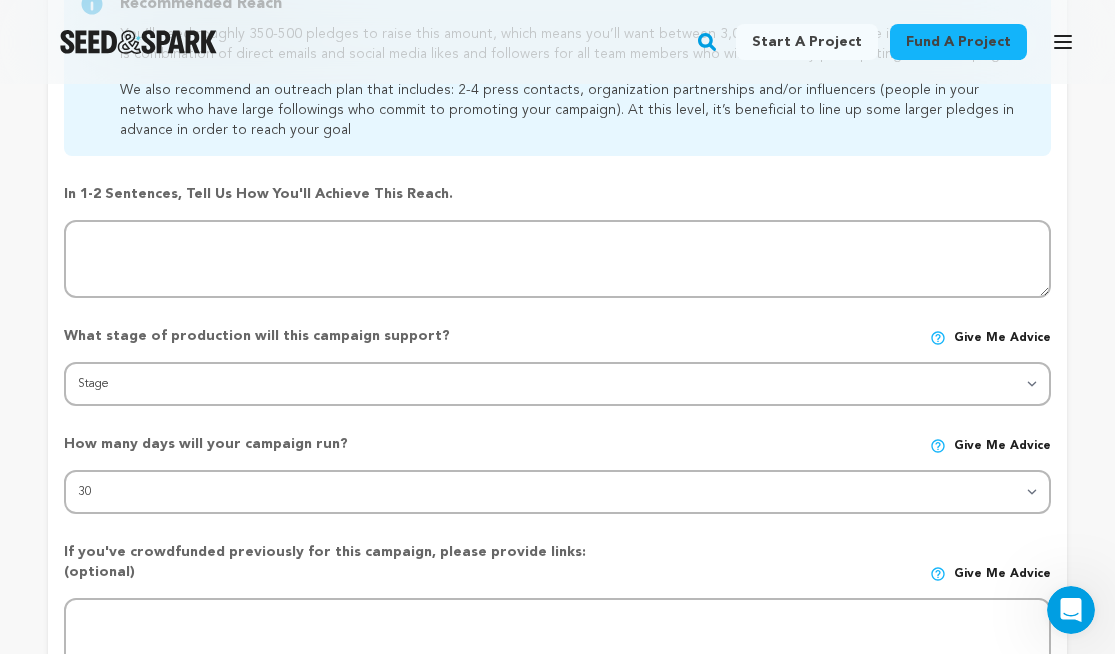 scroll, scrollTop: 532, scrollLeft: 0, axis: vertical 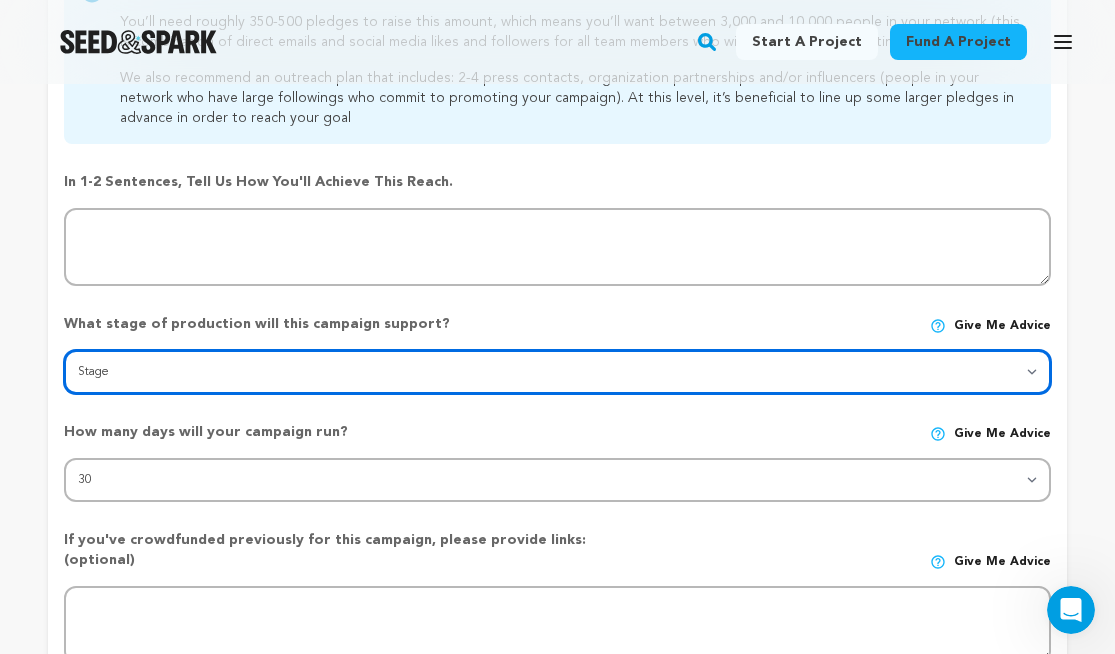click on "Stage
DEVELOPMENT
PRODUCTION
POST-PRODUCTION
DISTRIBUTION
PRE-PRODUCTION
ENHANCEMENT
PRODUCTION PHASE 2
FESTIVALS
PR/MARKETING
TOUR
IMPACT CAMPAIGN" at bounding box center (557, 372) 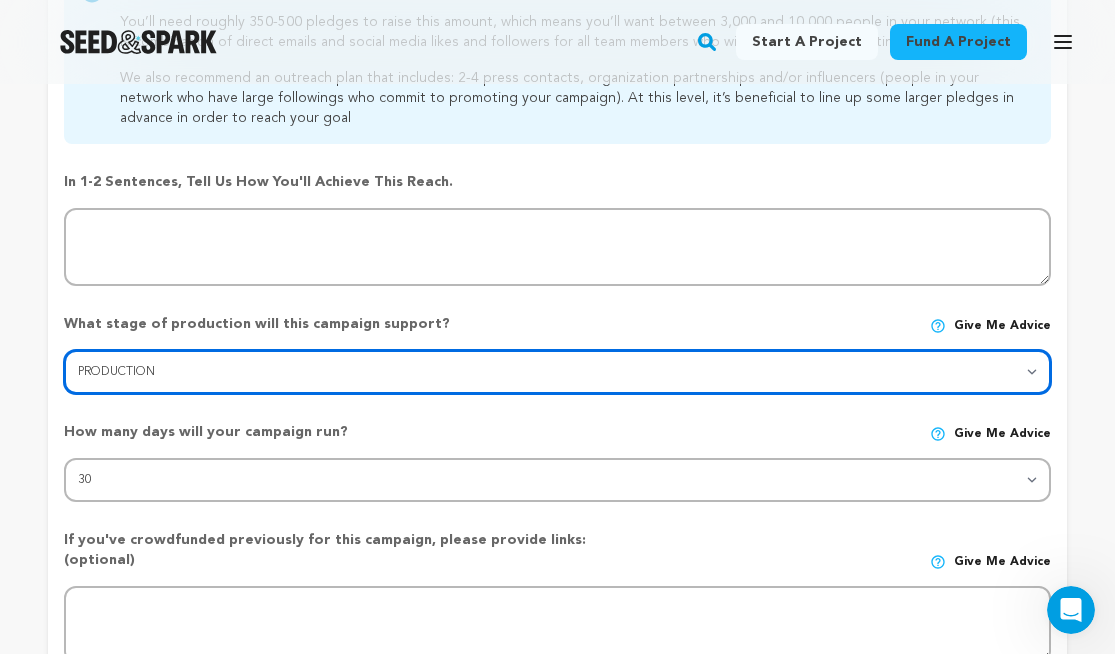 click on "Stage
DEVELOPMENT
PRODUCTION
POST-PRODUCTION
DISTRIBUTION
PRE-PRODUCTION
ENHANCEMENT
PRODUCTION PHASE 2
FESTIVALS
PR/MARKETING
TOUR
IMPACT CAMPAIGN" at bounding box center [557, 372] 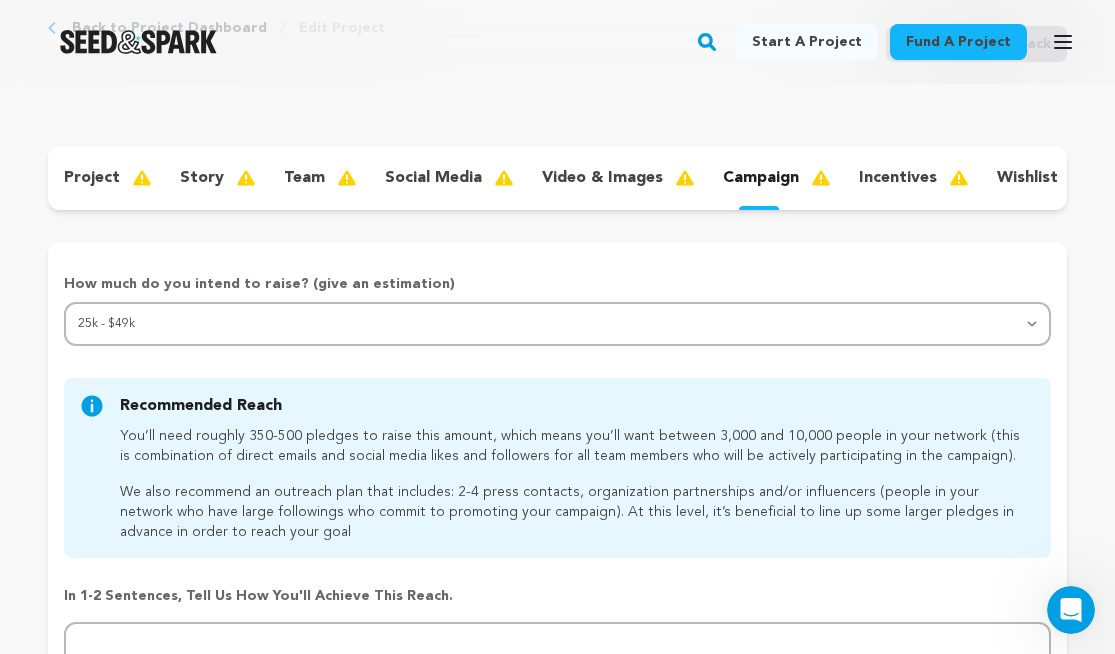 scroll, scrollTop: 67, scrollLeft: 0, axis: vertical 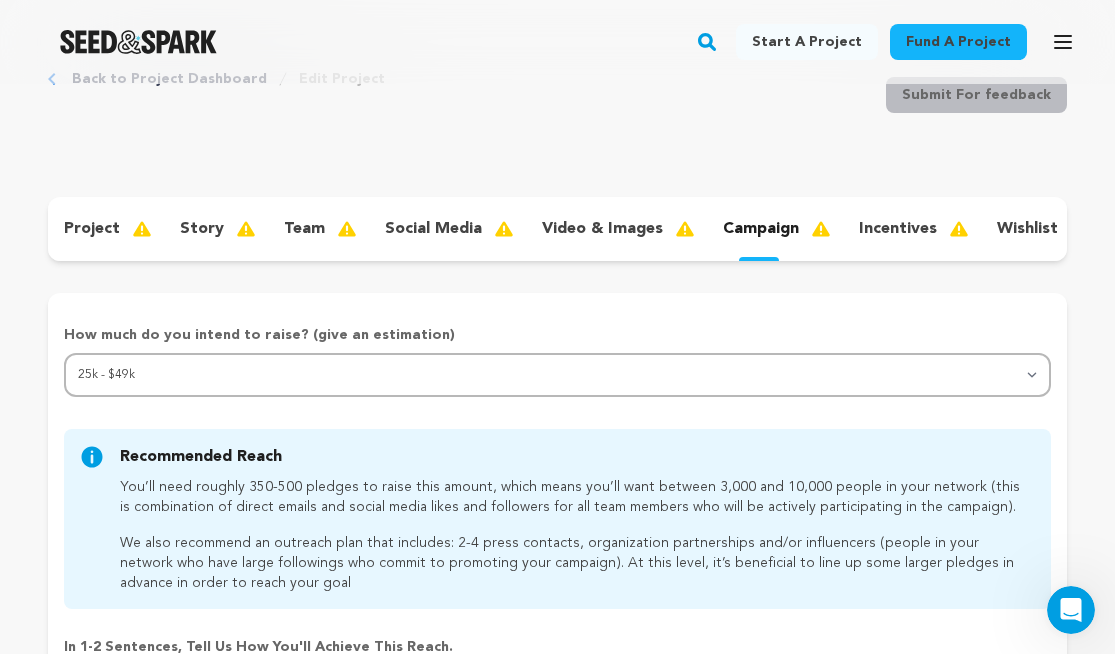 click on "incentives" at bounding box center (912, 229) 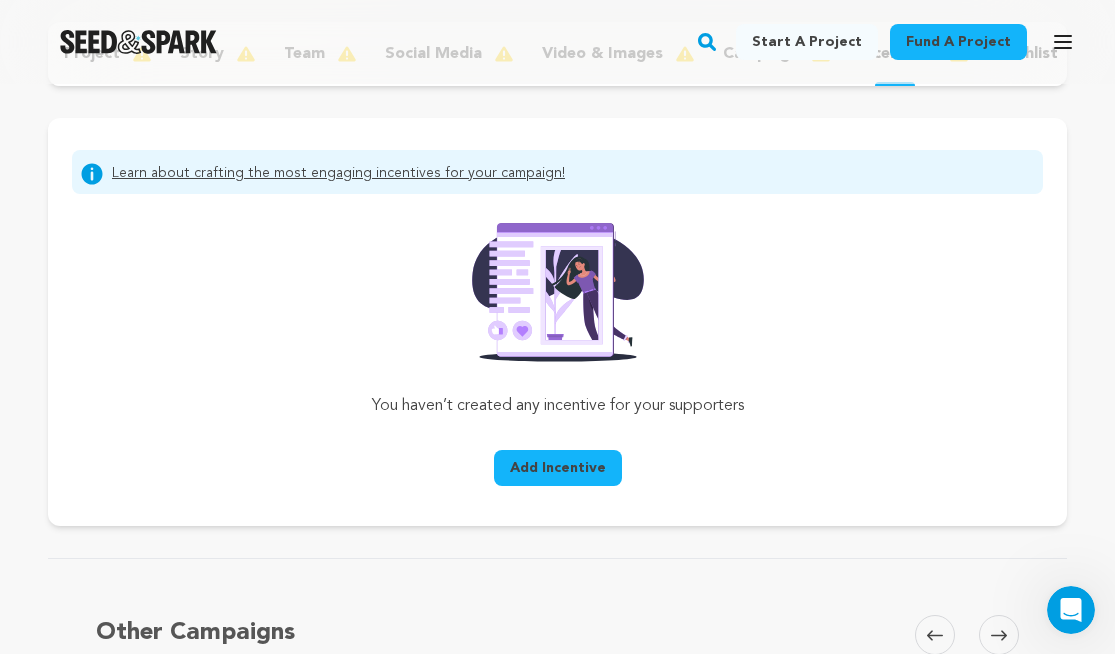 scroll, scrollTop: 107, scrollLeft: 0, axis: vertical 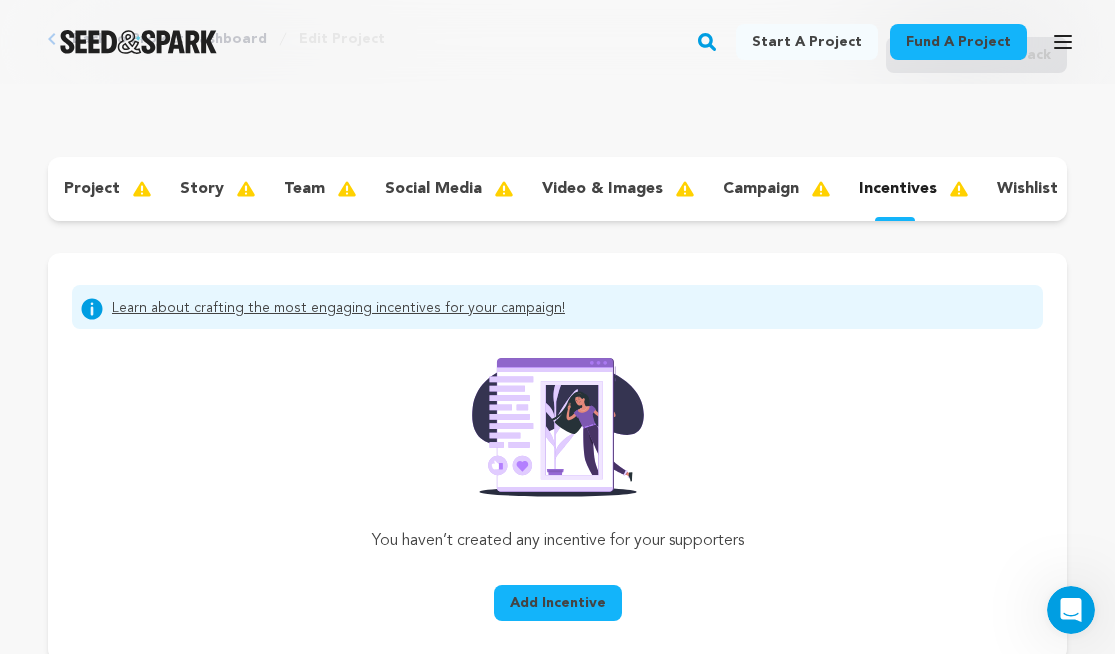 click on "wishlist" at bounding box center (1041, 189) 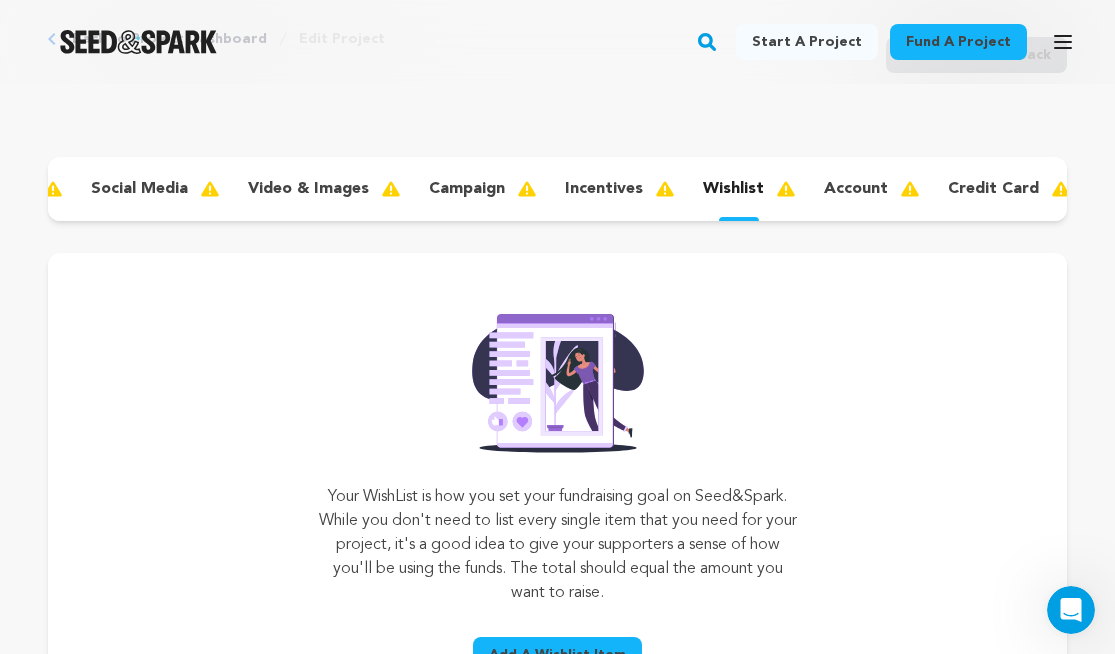 scroll, scrollTop: 0, scrollLeft: 293, axis: horizontal 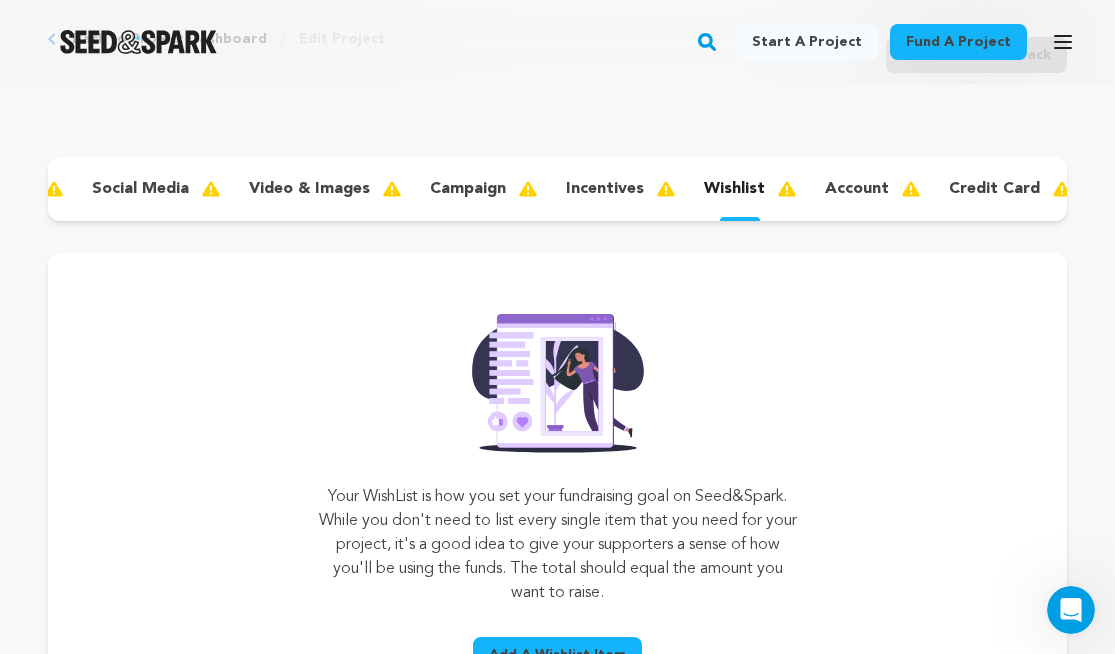 click on "account" at bounding box center [857, 189] 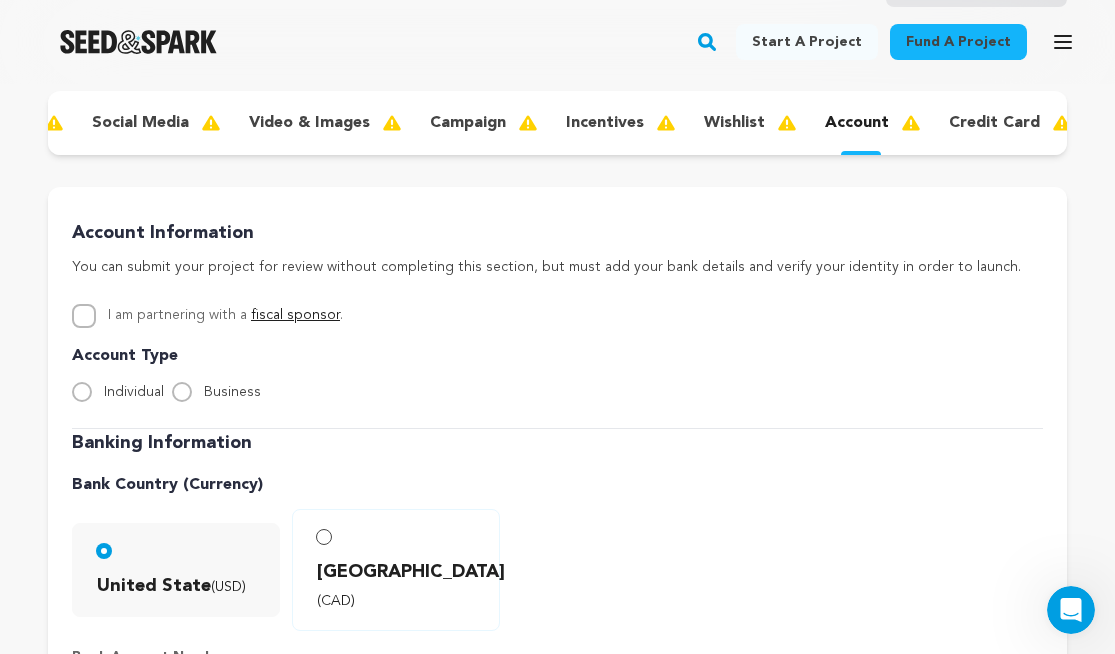 scroll, scrollTop: 72, scrollLeft: 0, axis: vertical 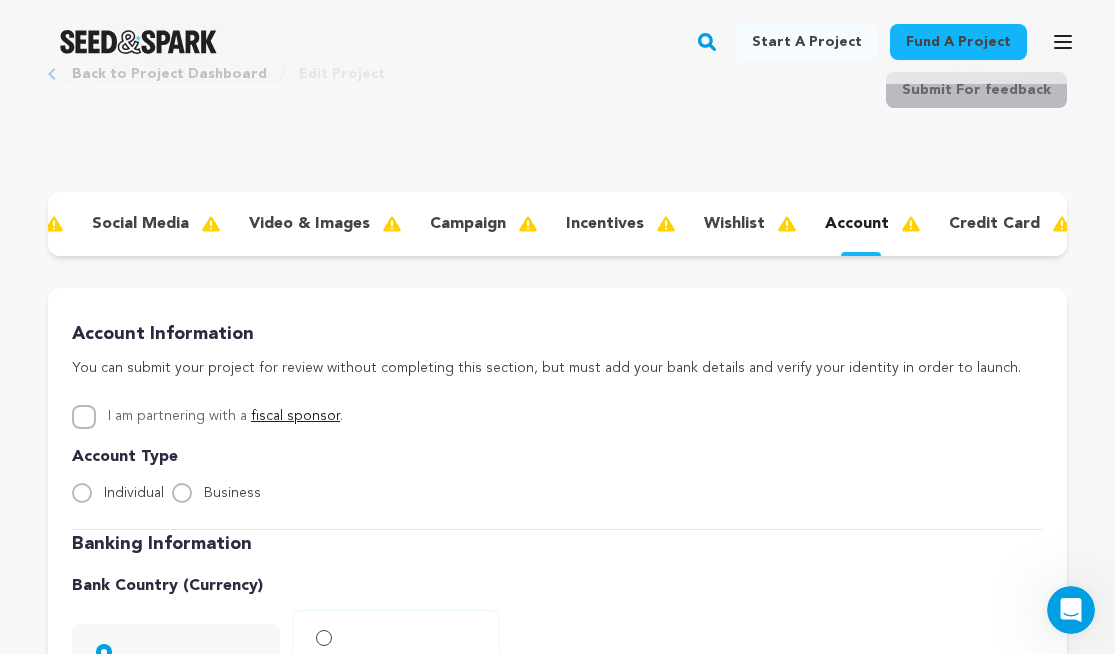 click on "credit card" at bounding box center (994, 224) 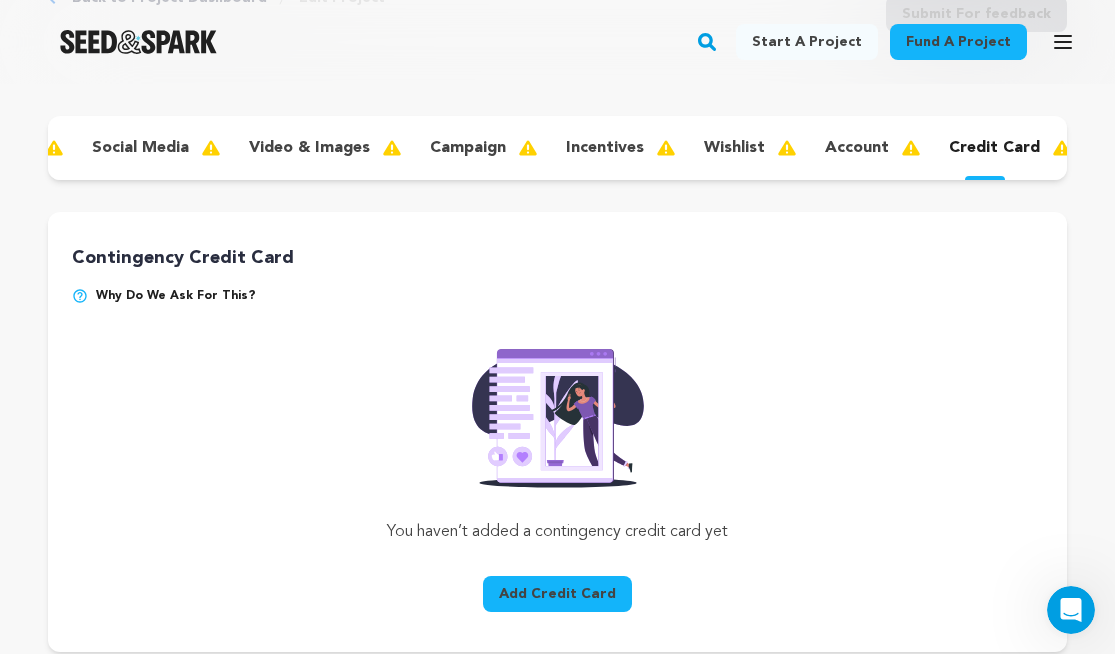 scroll, scrollTop: 147, scrollLeft: 0, axis: vertical 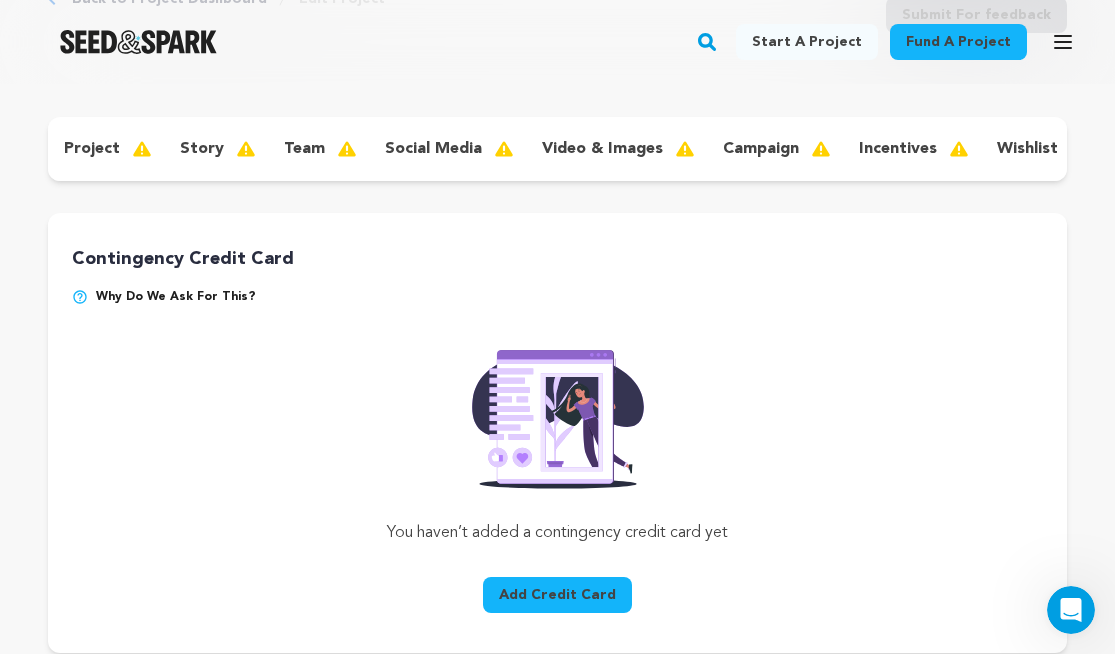 click on "team" at bounding box center (304, 149) 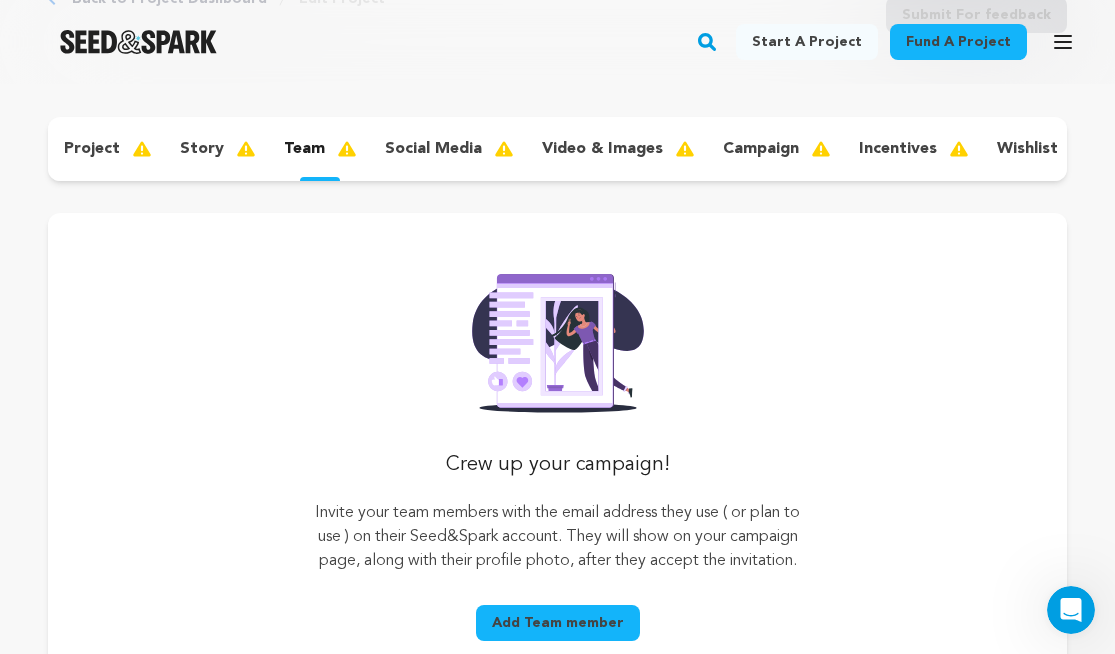 click on "story" at bounding box center [216, 149] 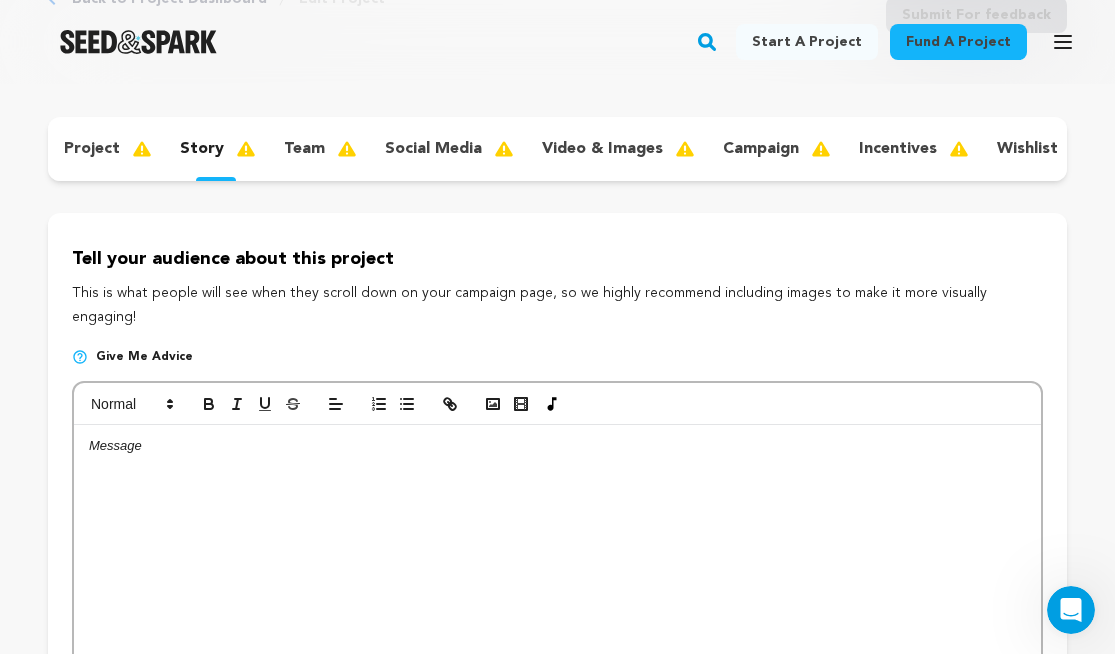 click on "project" at bounding box center [92, 149] 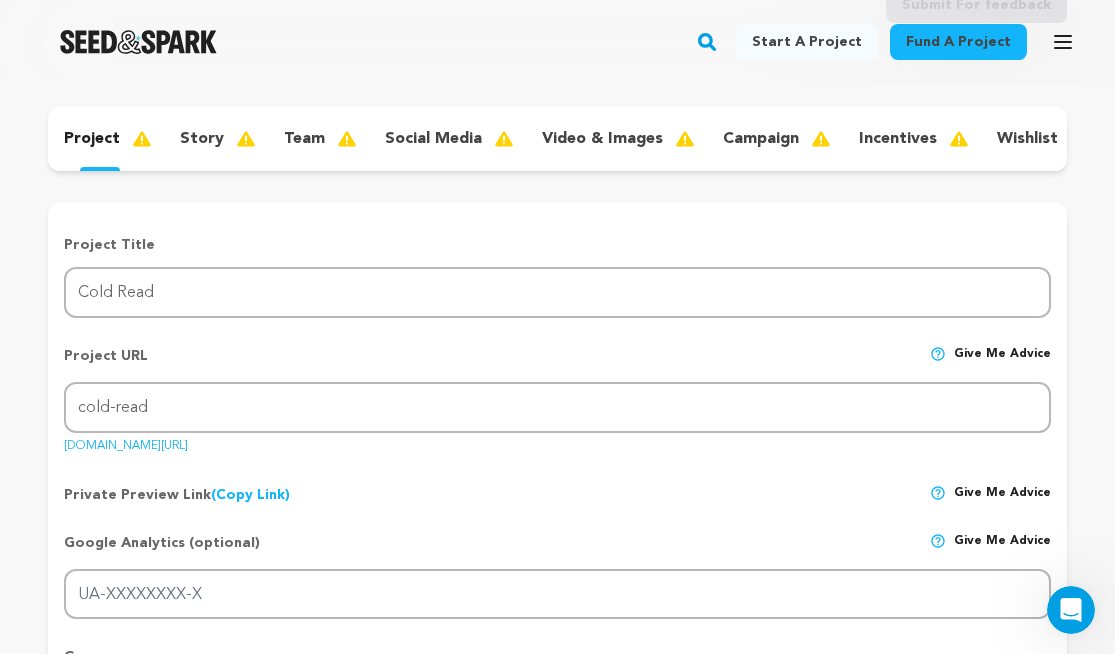 scroll, scrollTop: 0, scrollLeft: 0, axis: both 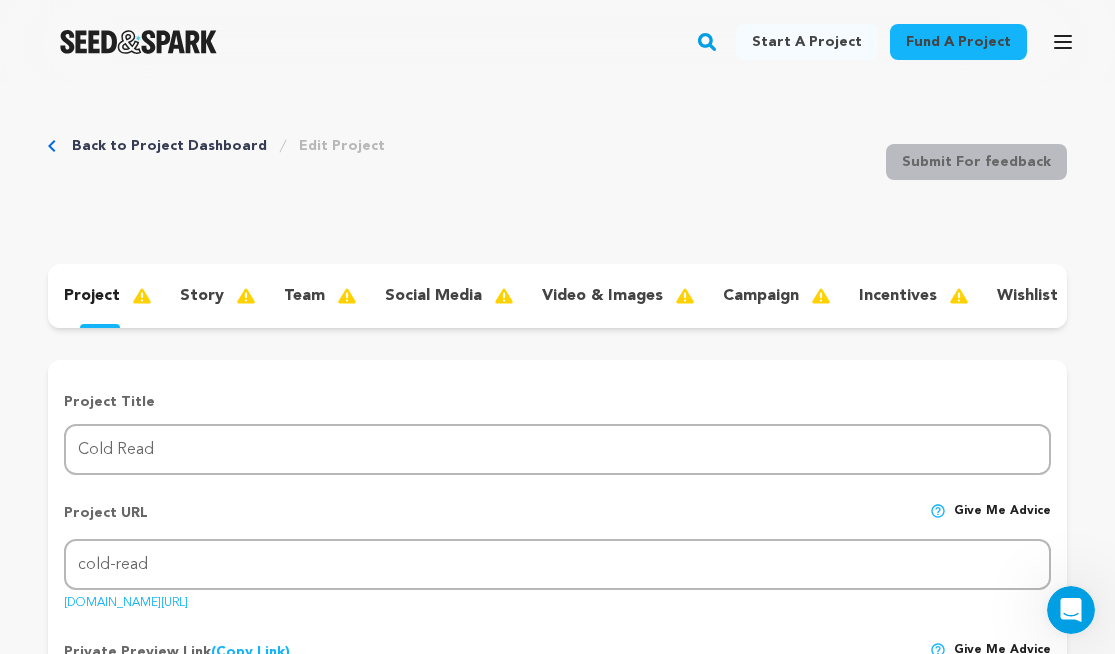 click on "Back to Project Dashboard" at bounding box center (169, 146) 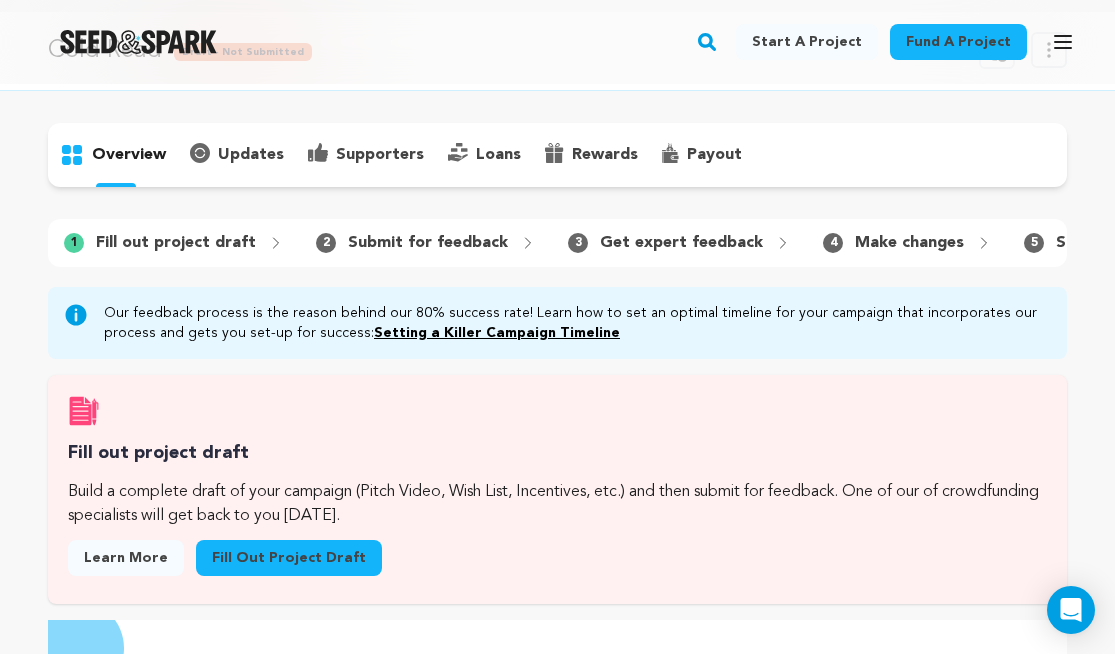 scroll, scrollTop: 4, scrollLeft: 0, axis: vertical 